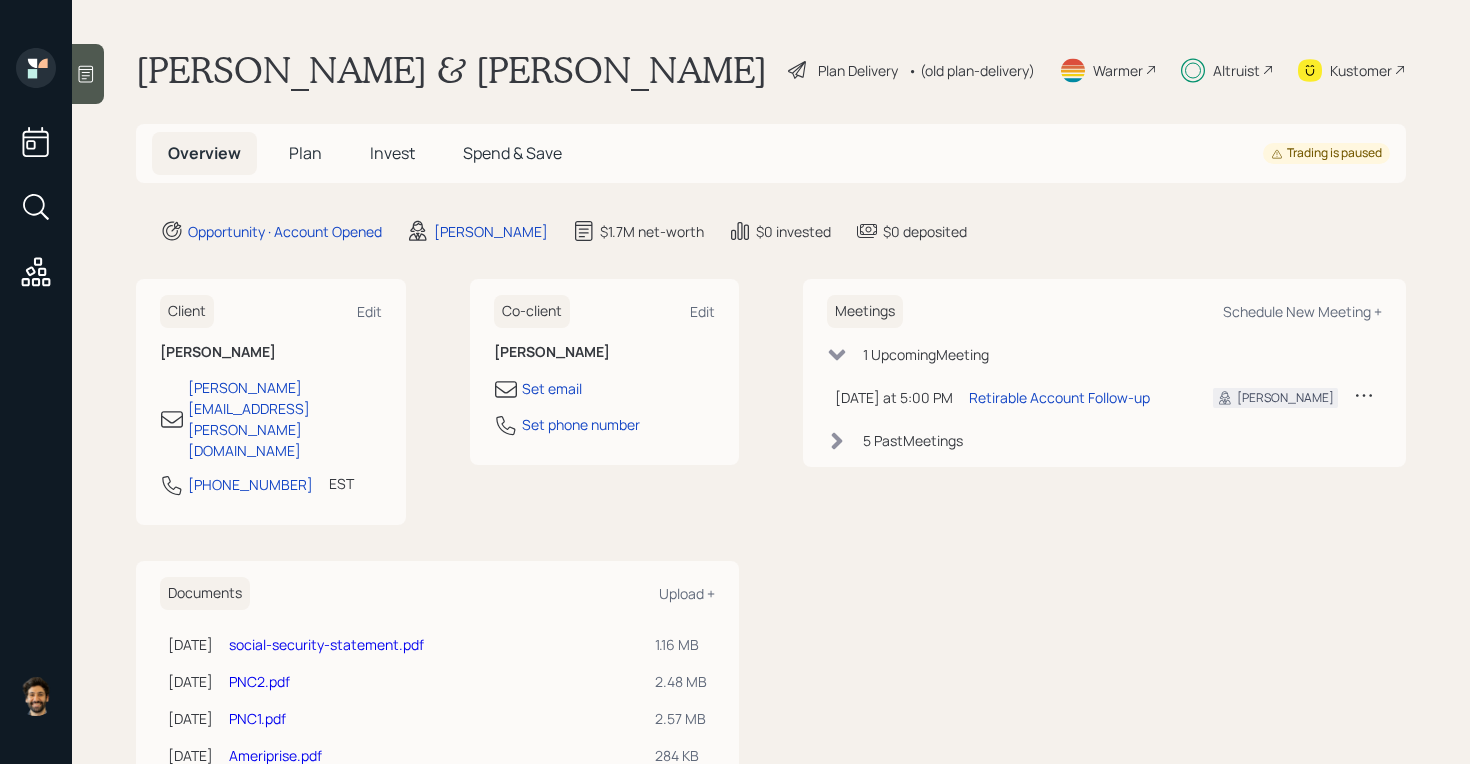 scroll, scrollTop: 0, scrollLeft: 0, axis: both 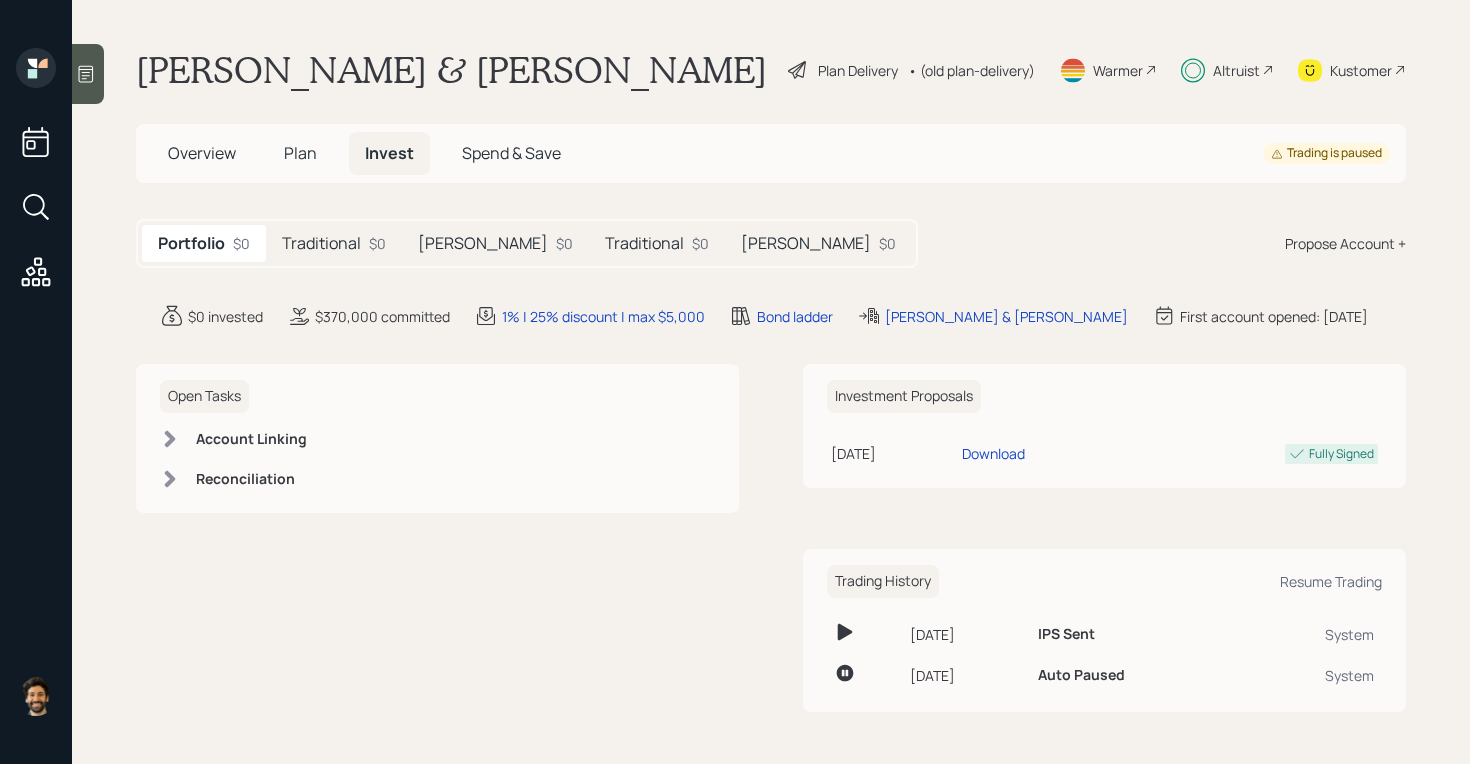 click on "Traditional" at bounding box center (321, 243) 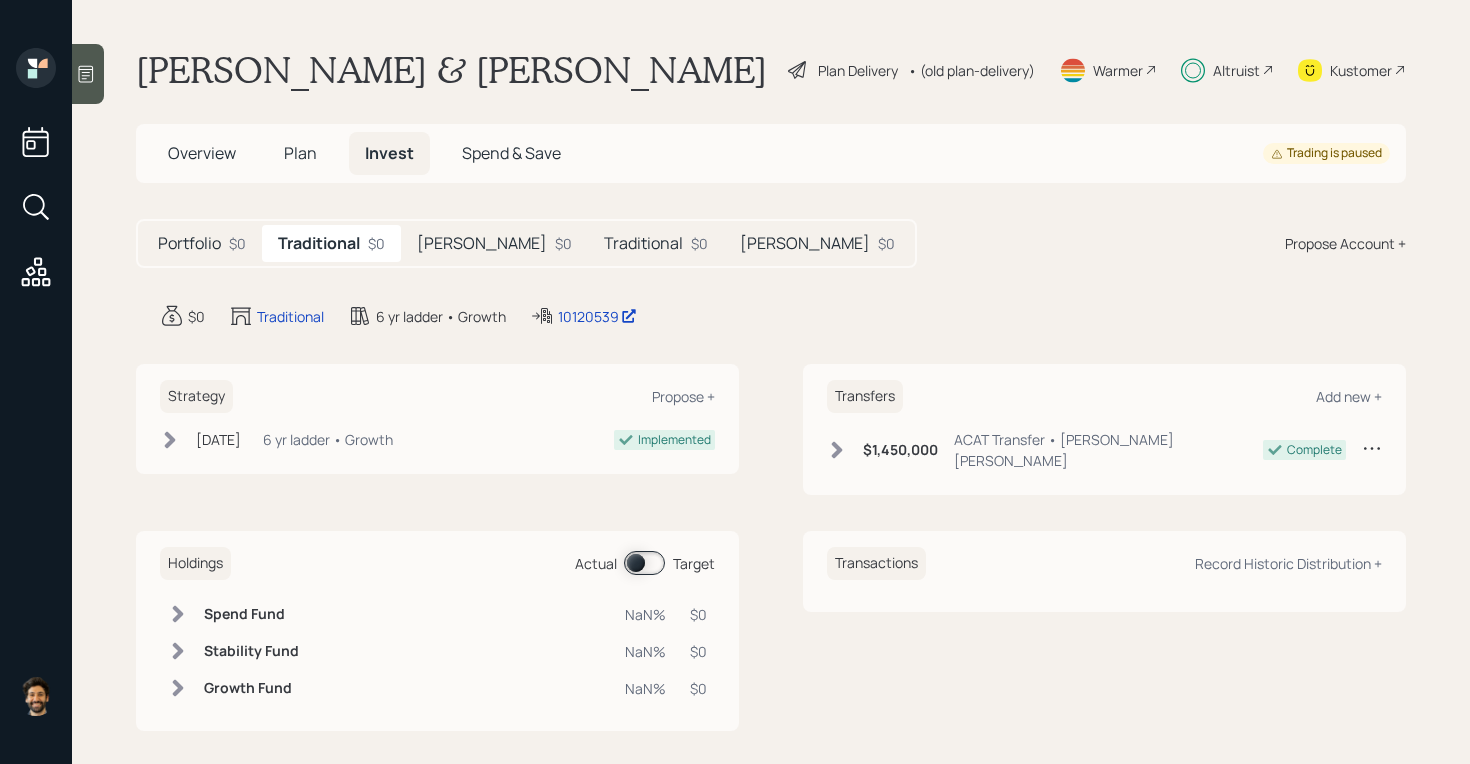 click on "Portfolio" at bounding box center (189, 243) 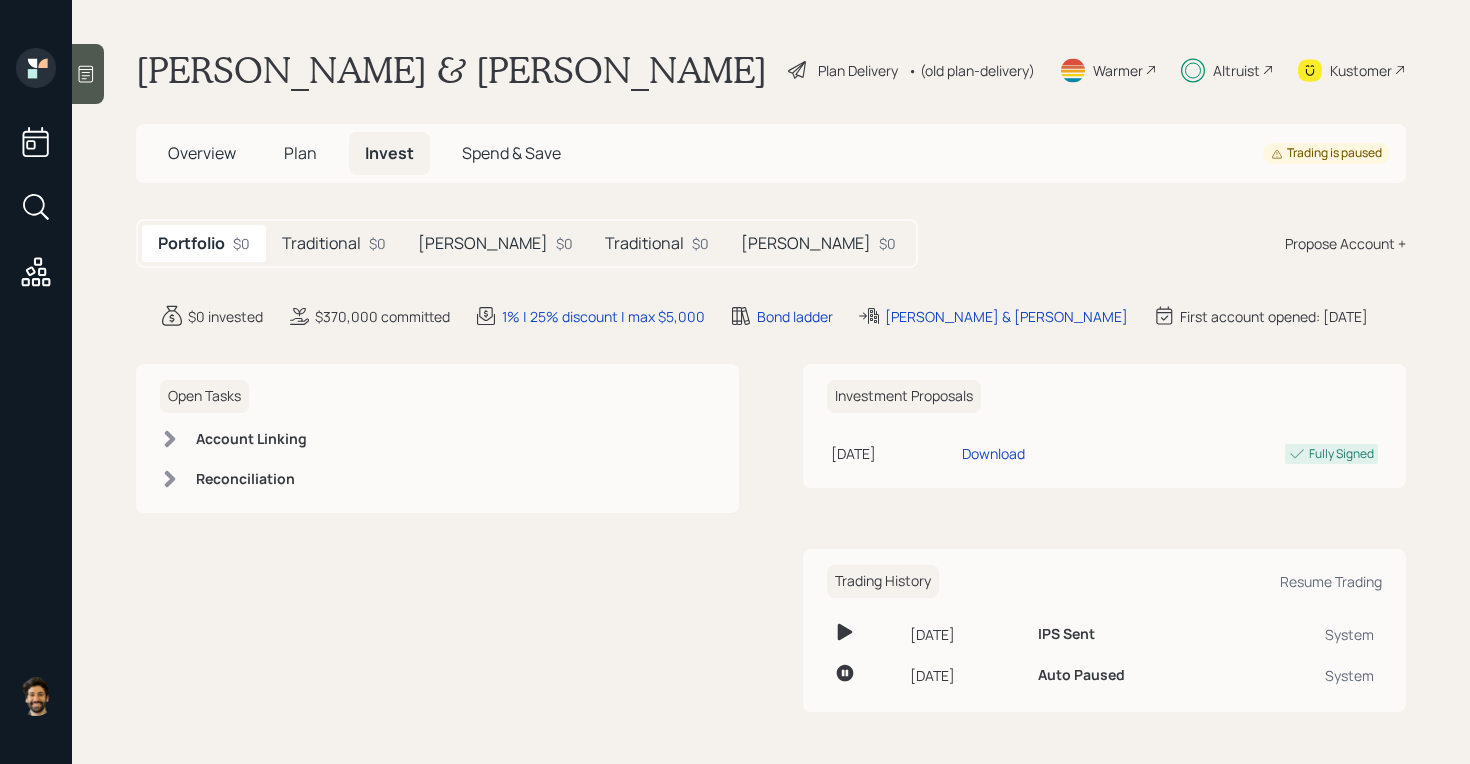 click on "Roth $0" at bounding box center [495, 243] 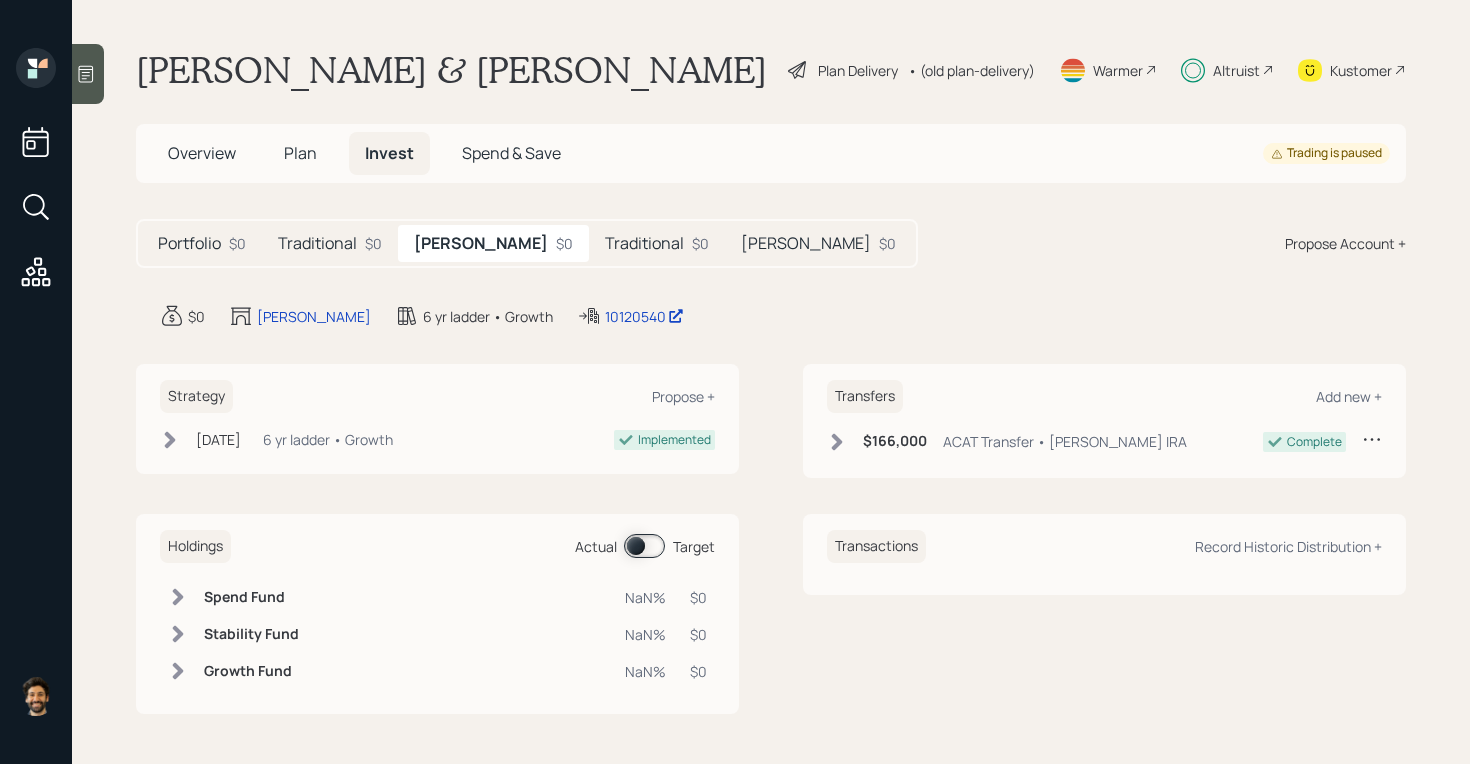 click on "Traditional" at bounding box center (644, 243) 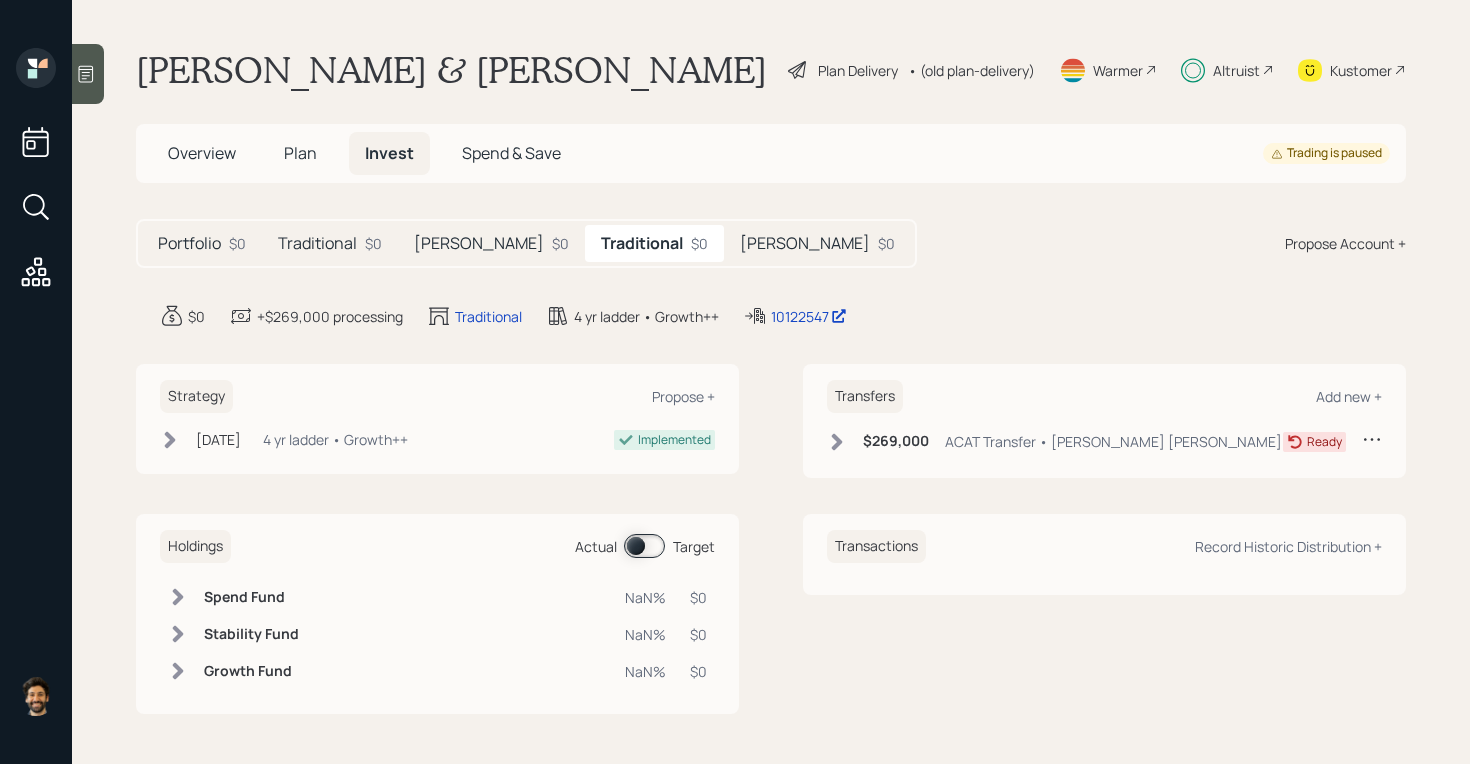 click on "[PERSON_NAME]" at bounding box center [805, 243] 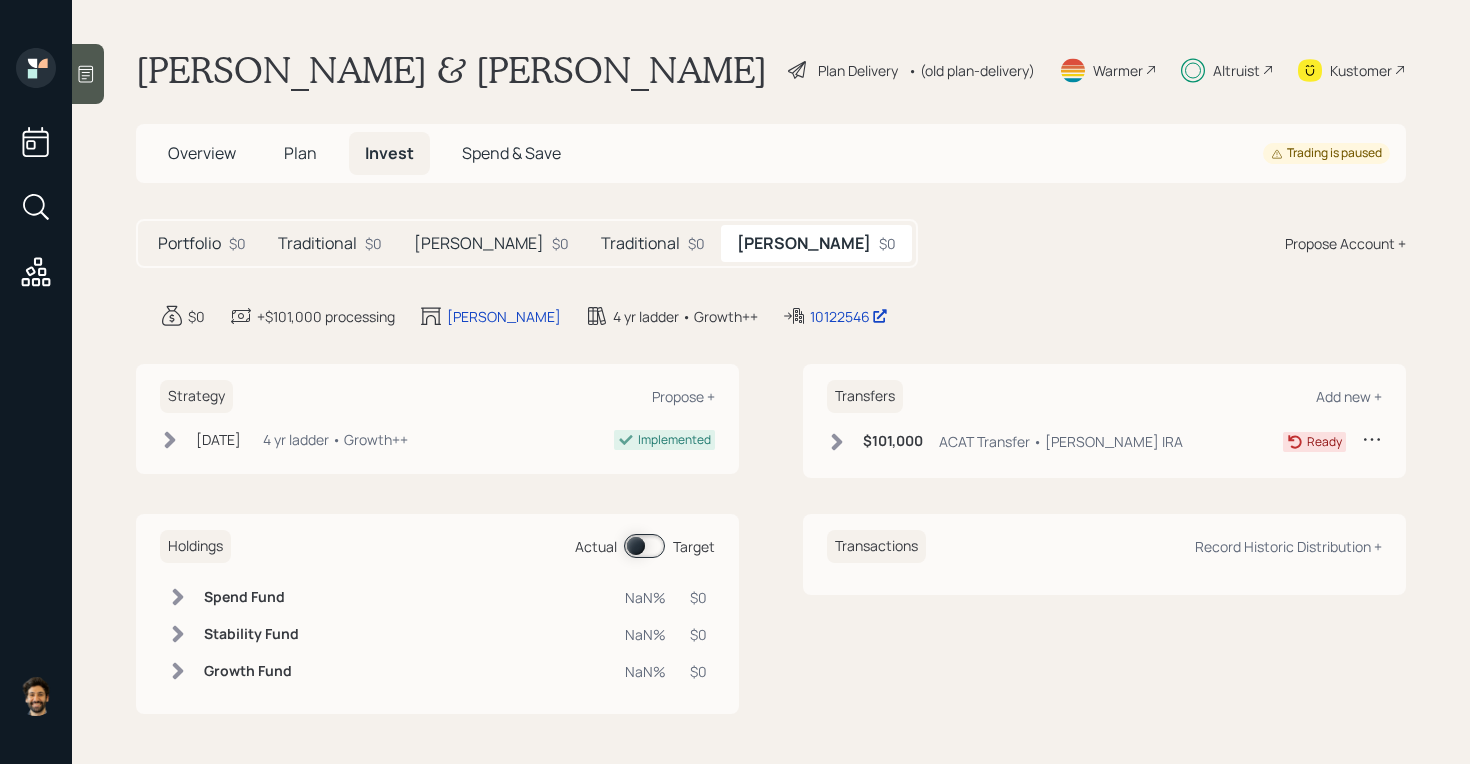 click on "Traditional" at bounding box center [640, 243] 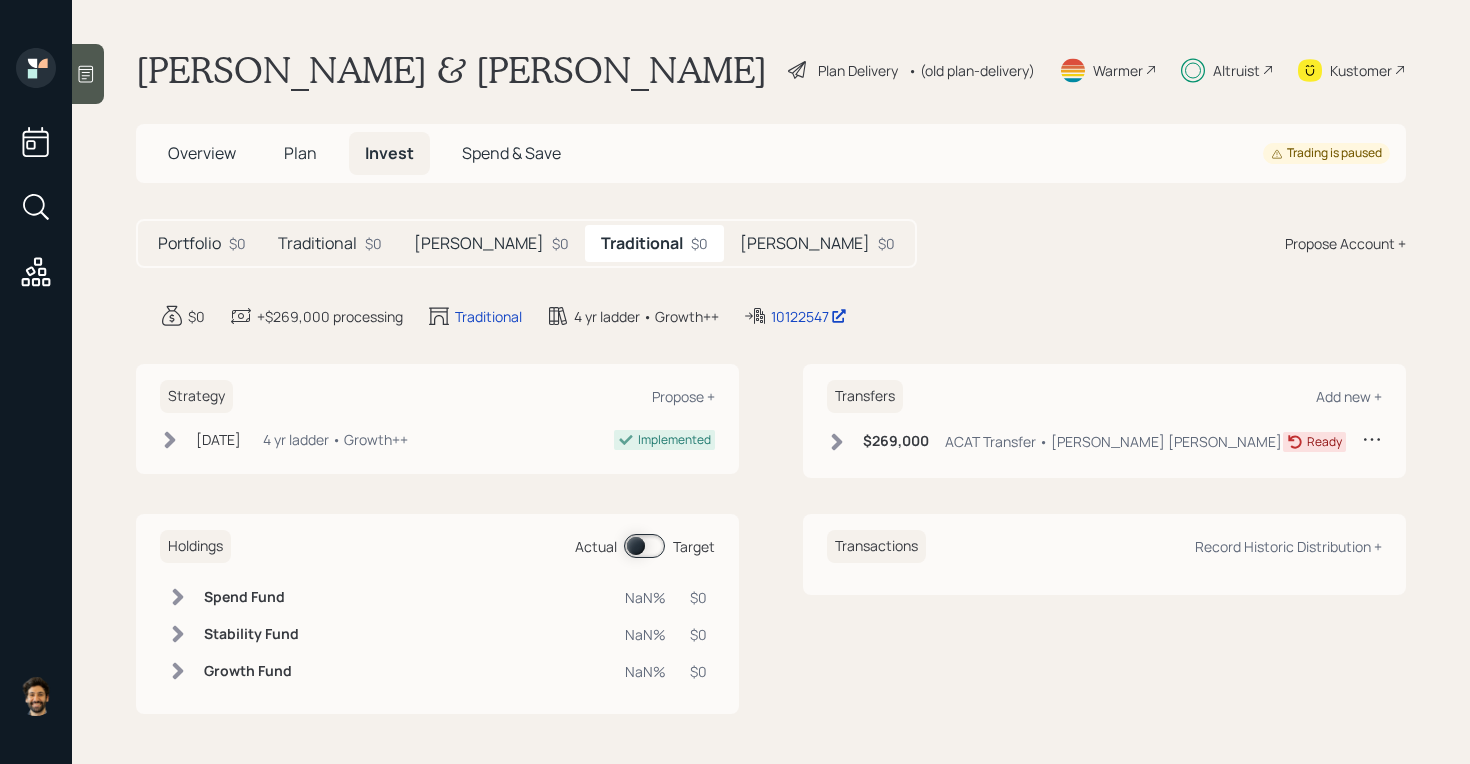 click on "[PERSON_NAME]" at bounding box center [479, 243] 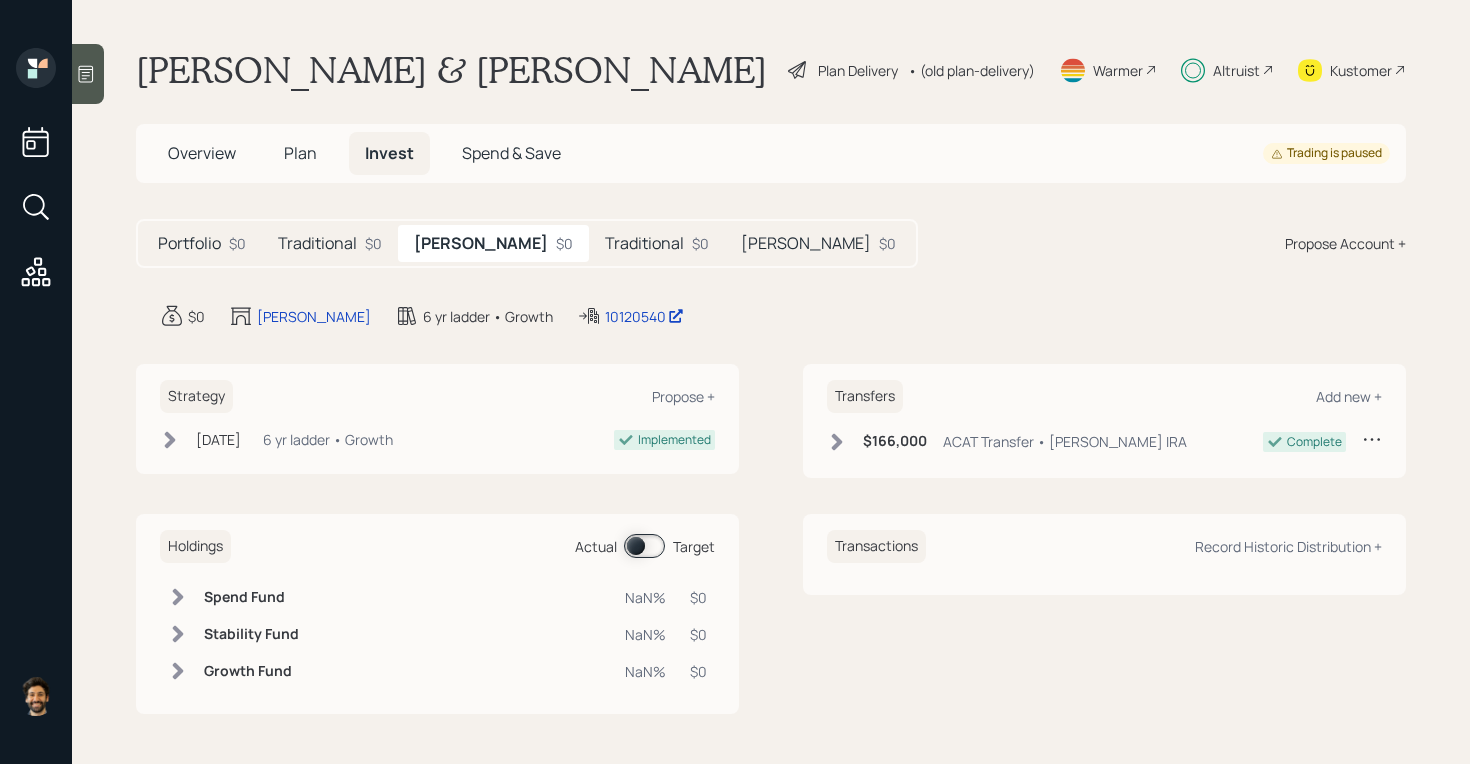 click on "Traditional" at bounding box center (317, 243) 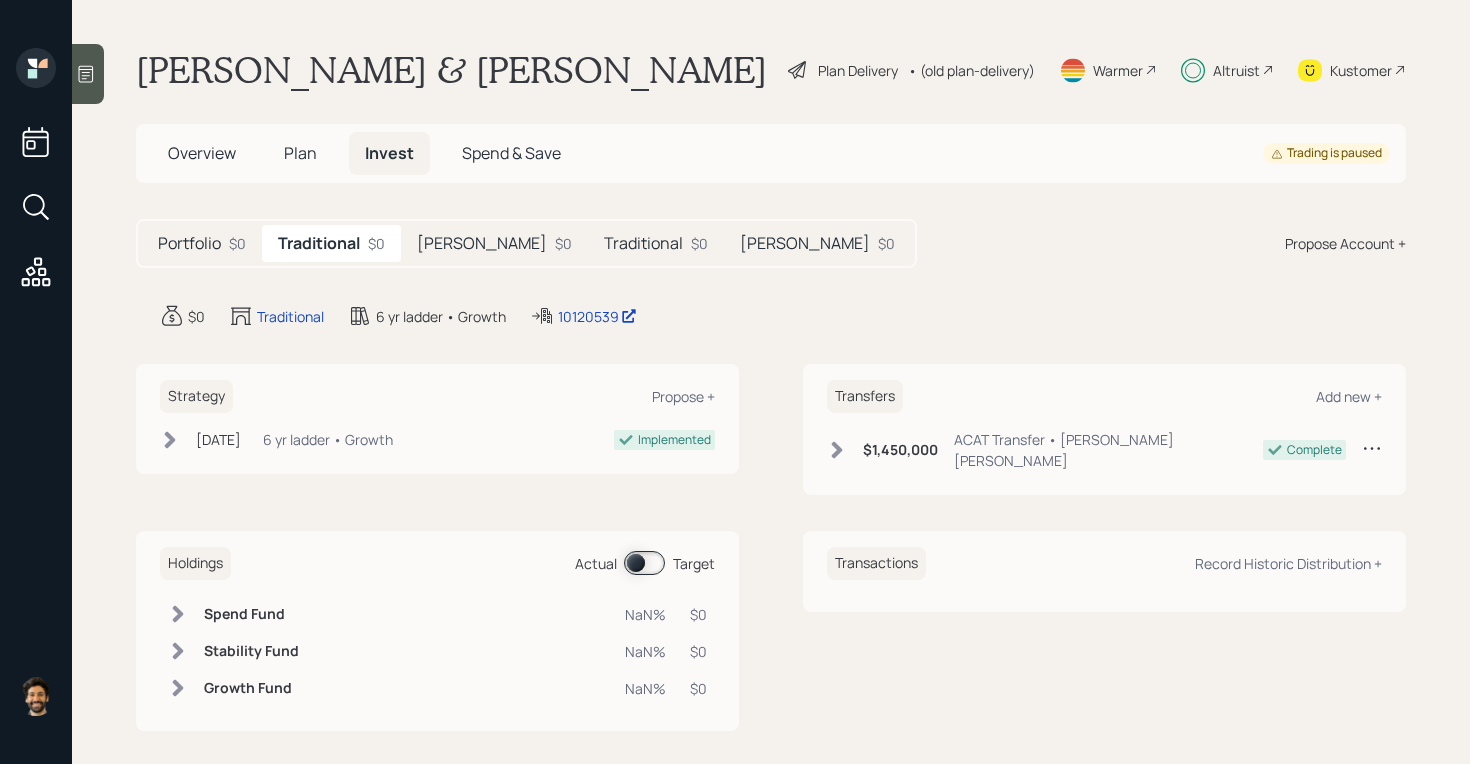 click on "Altruist" at bounding box center [1236, 70] 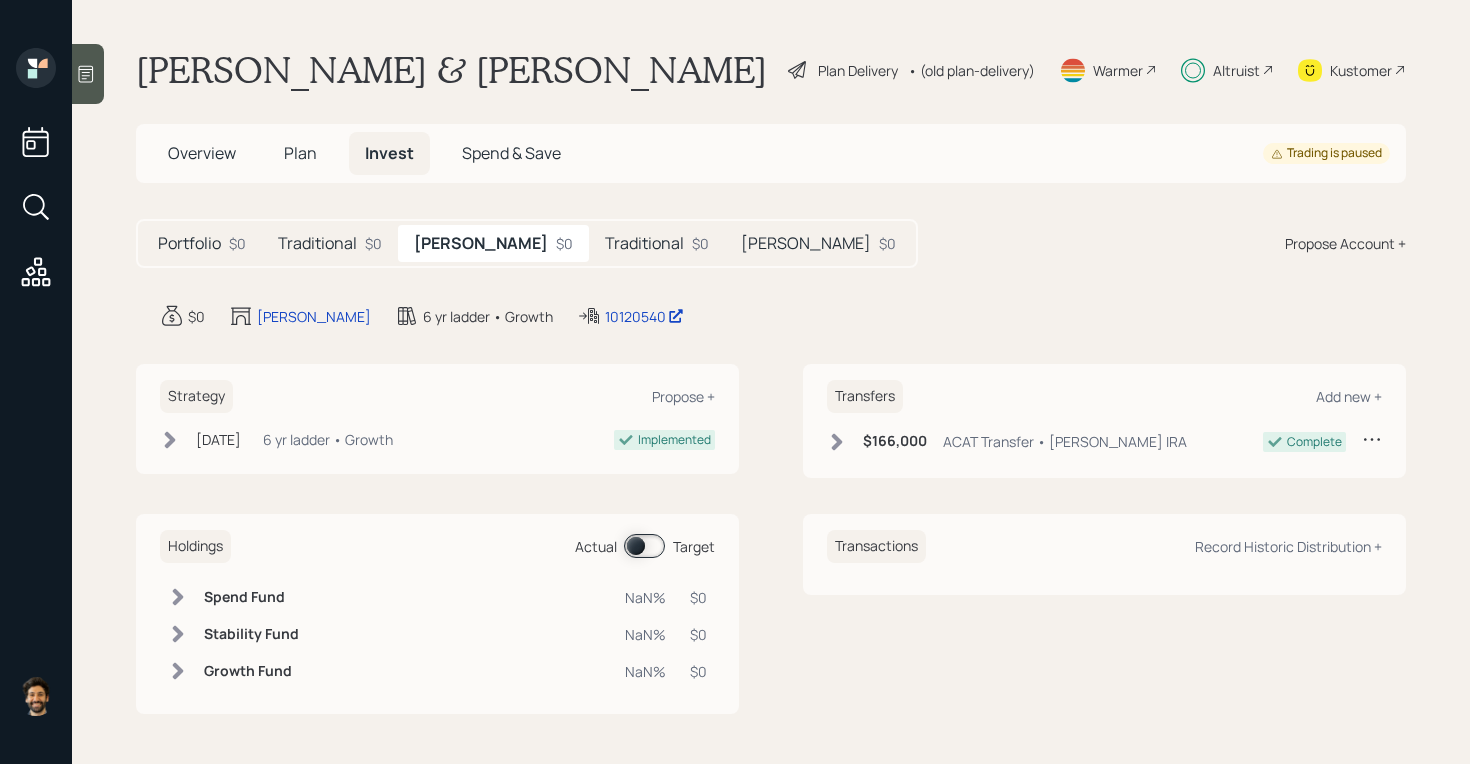 click on "Portfolio" at bounding box center (189, 243) 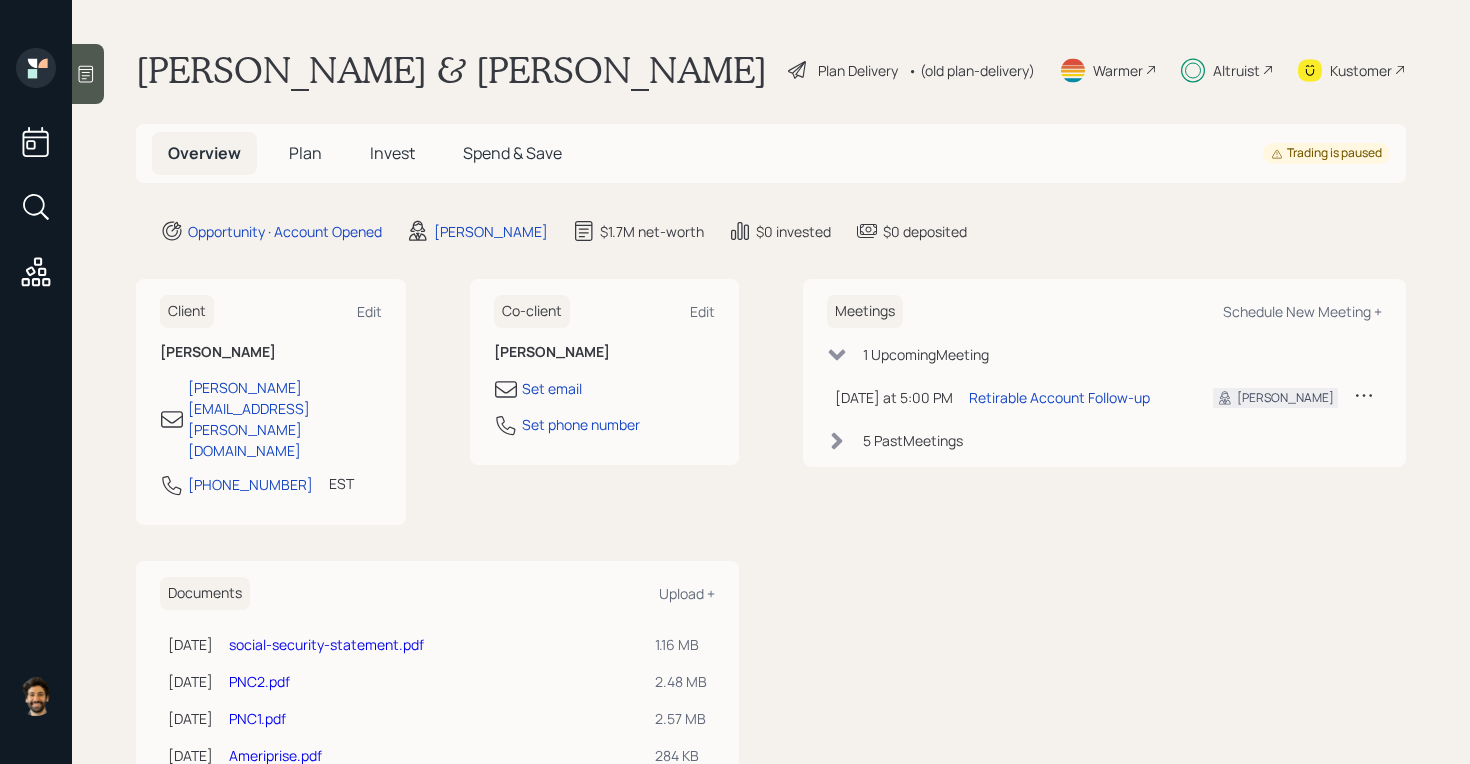 scroll, scrollTop: 0, scrollLeft: 0, axis: both 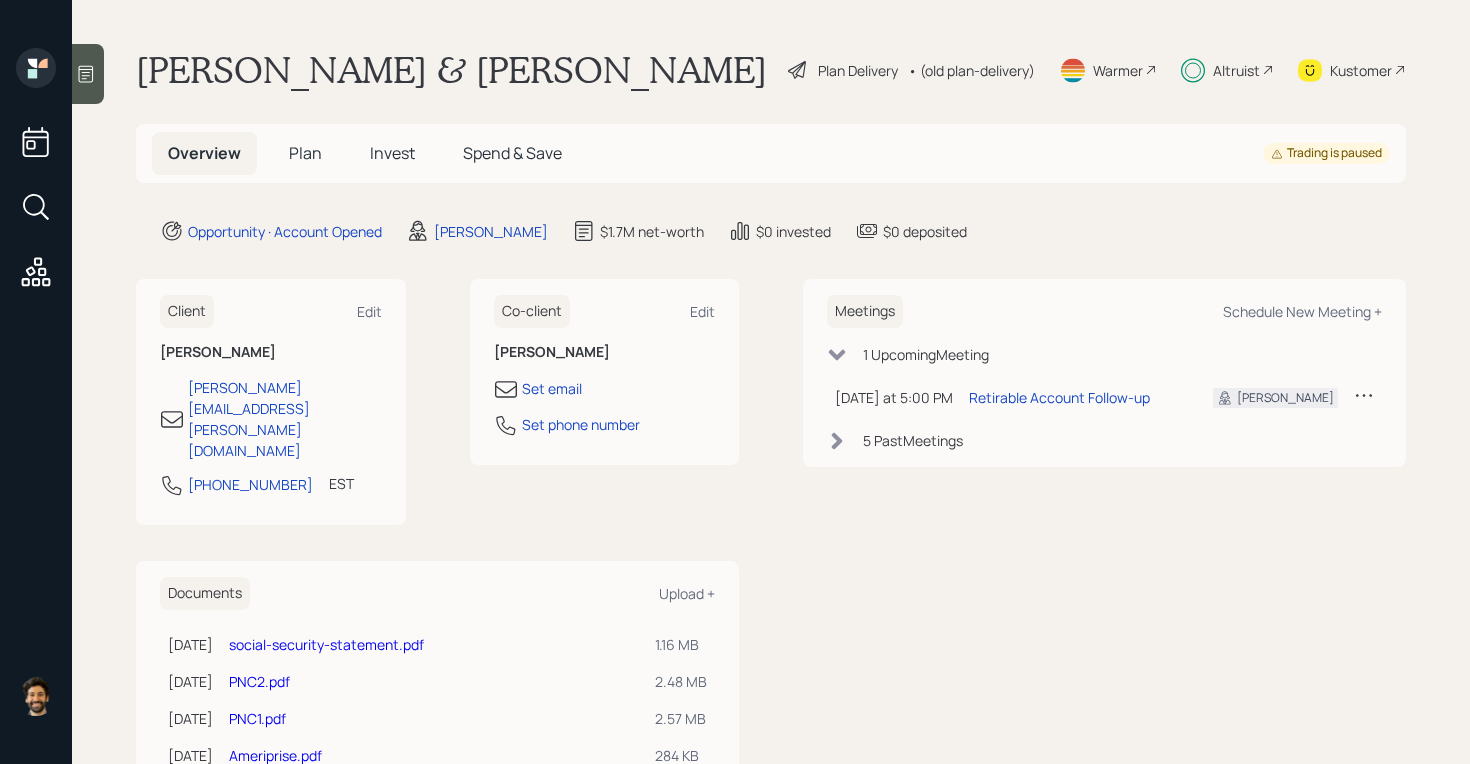 click on "• (old plan-delivery)" at bounding box center (971, 70) 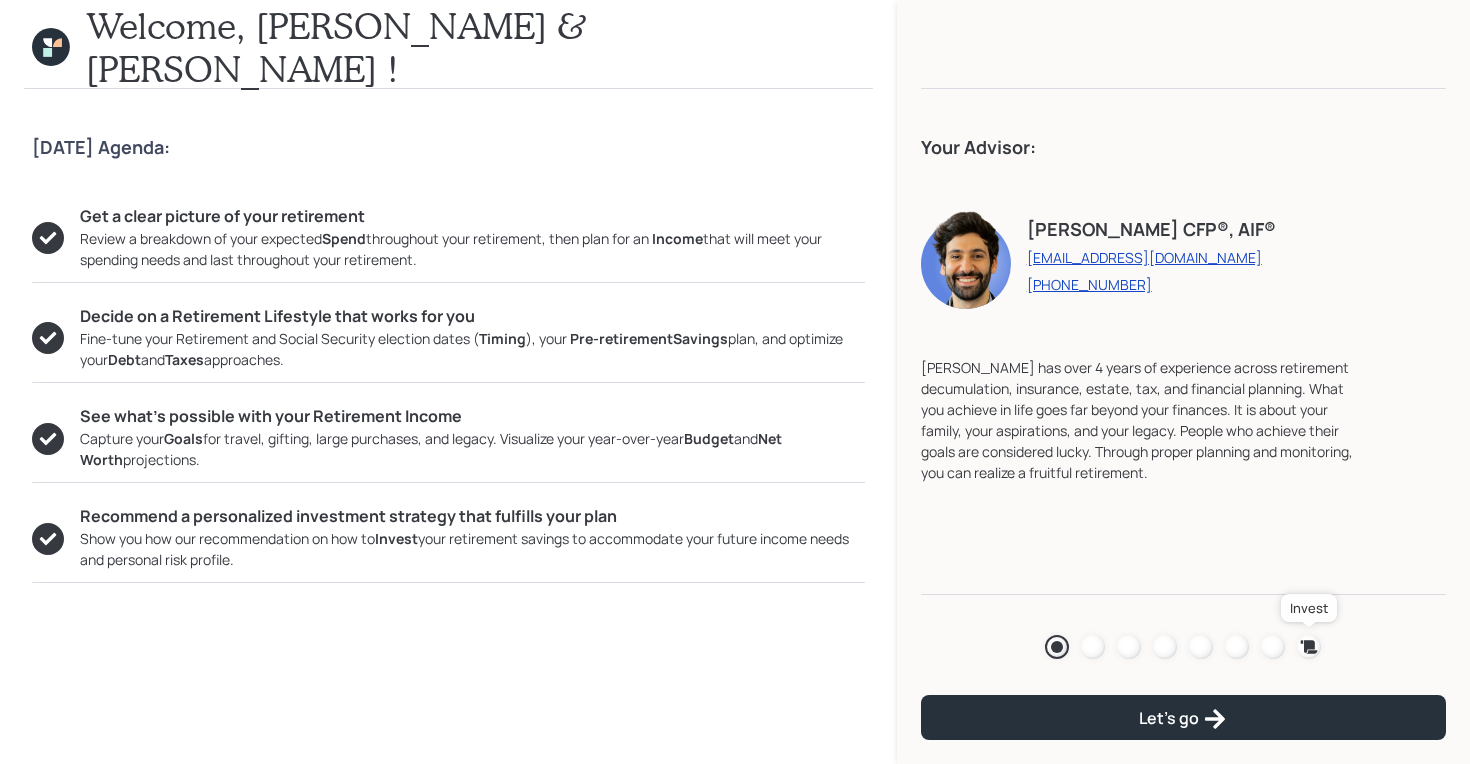 click 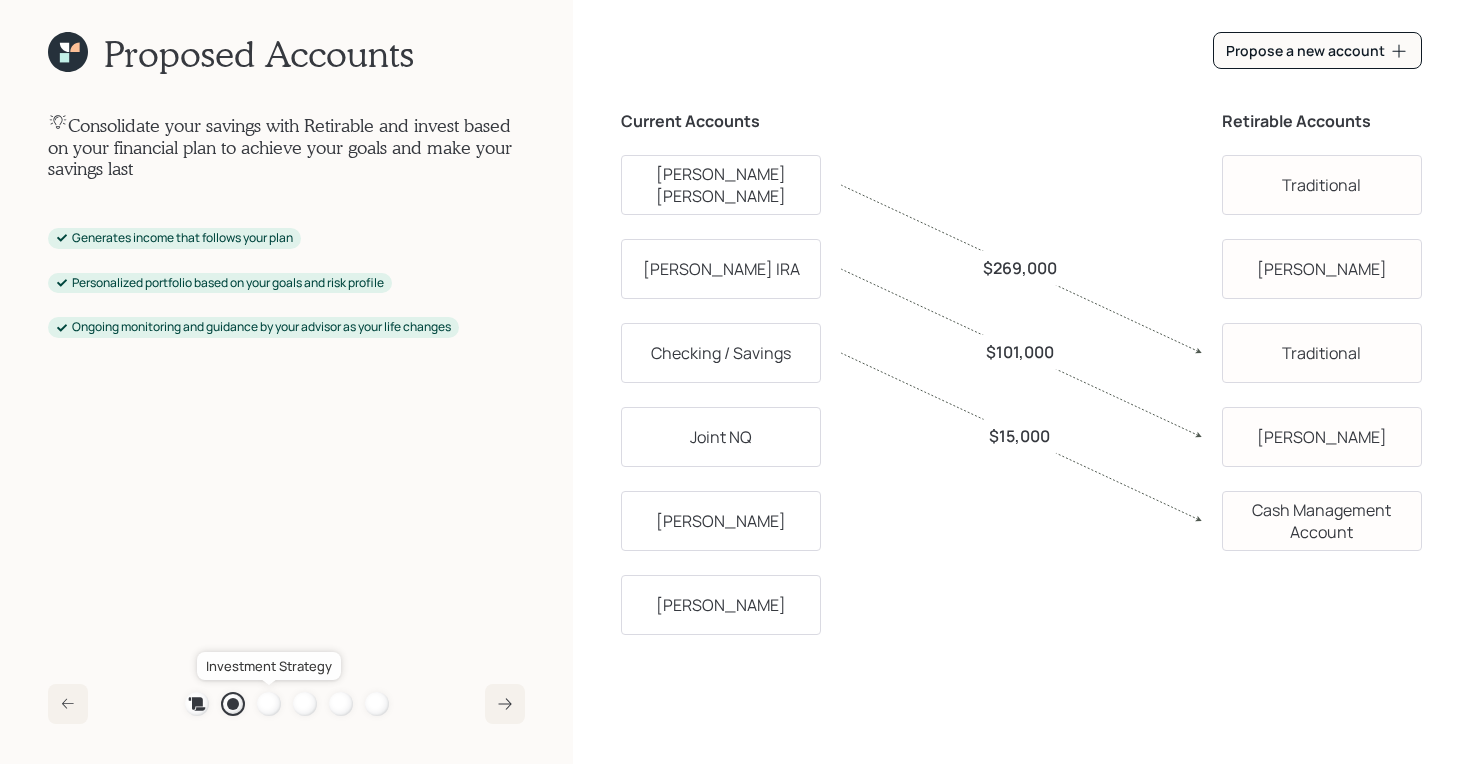 click at bounding box center [269, 704] 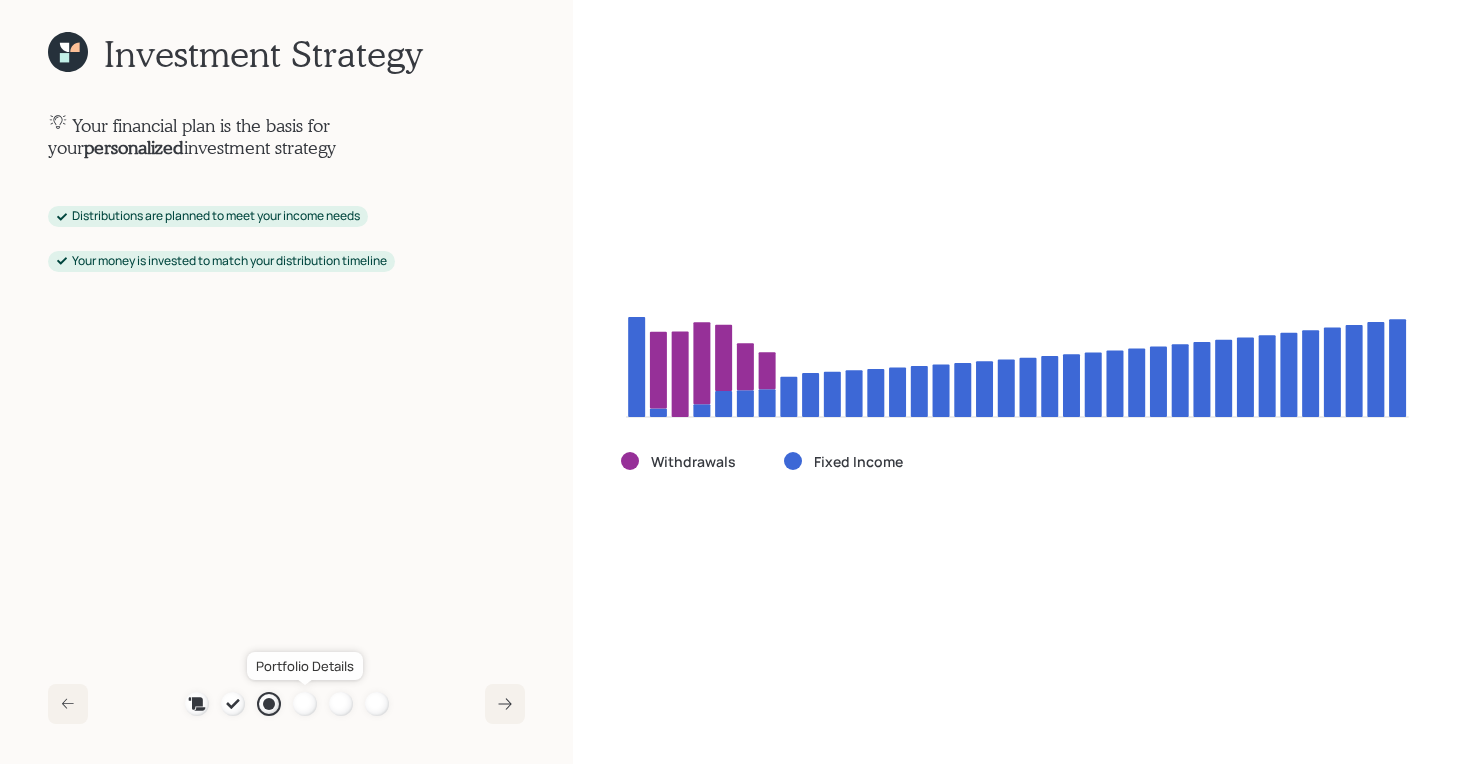 click at bounding box center [305, 704] 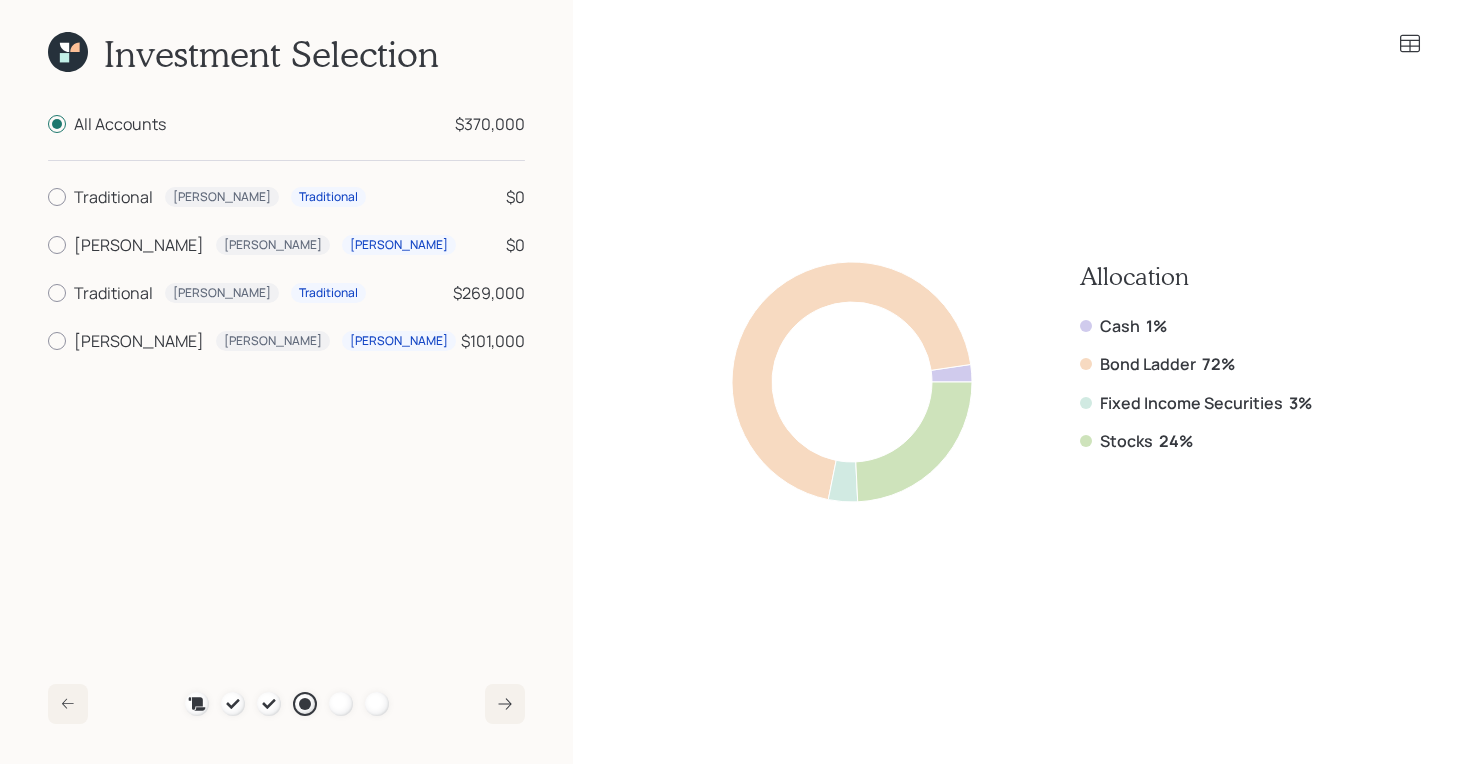click 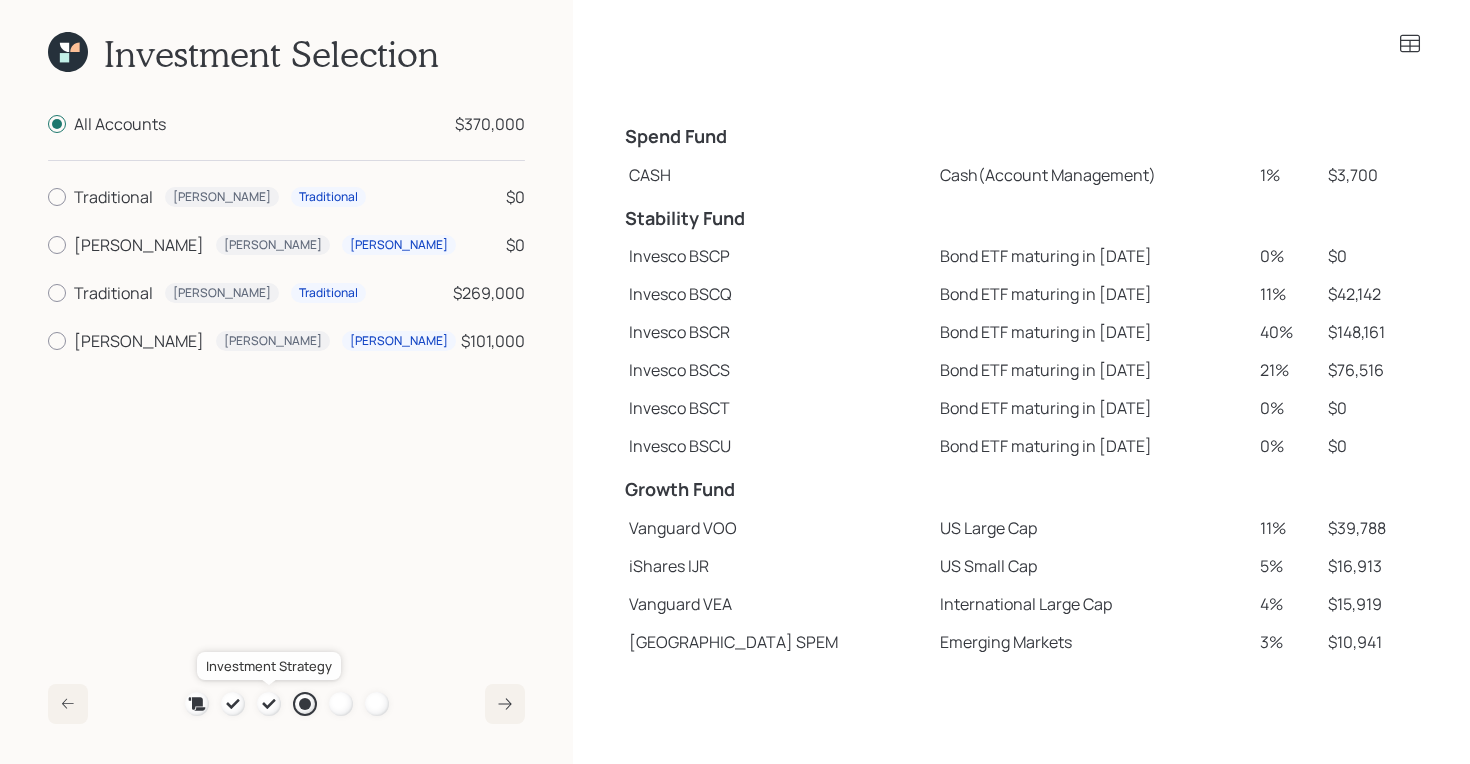 click 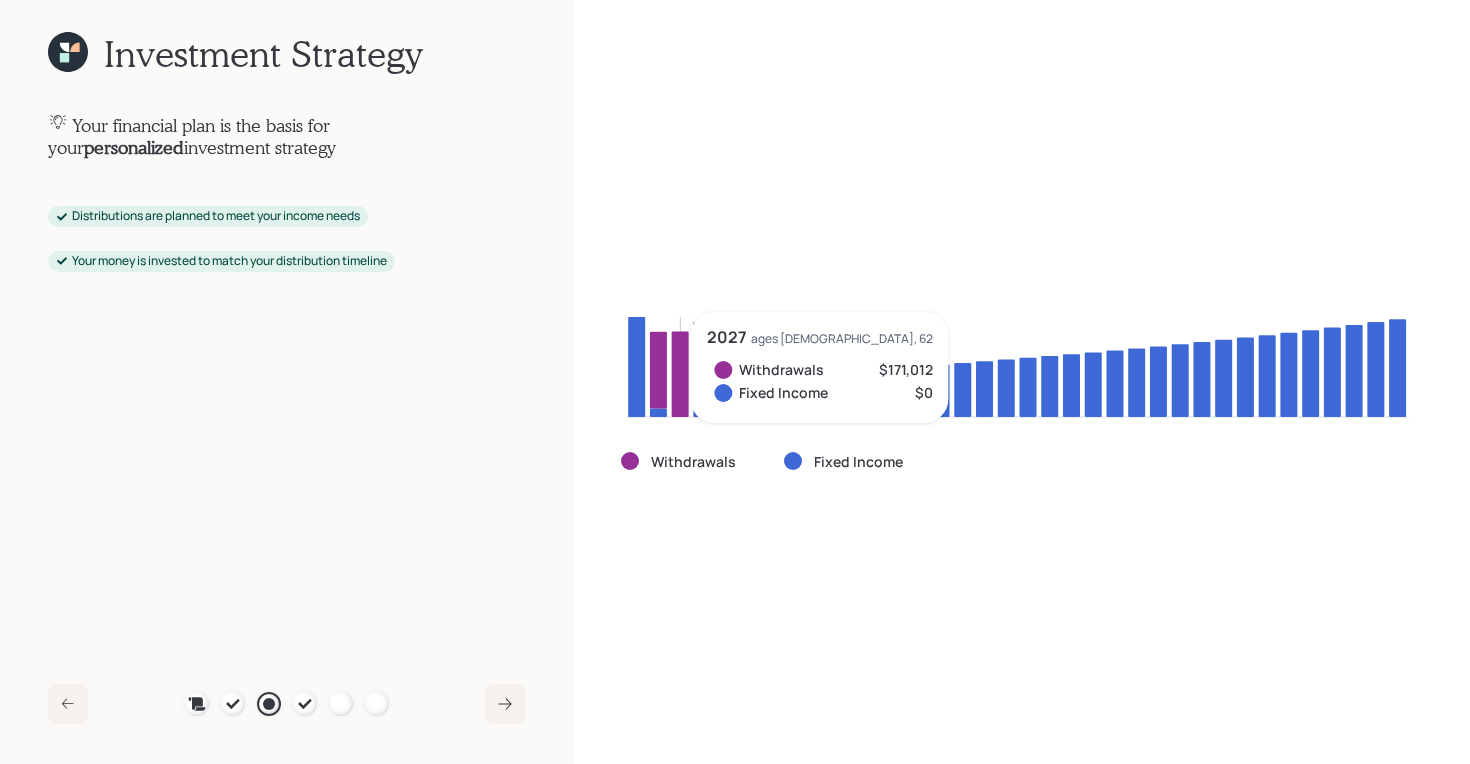 click 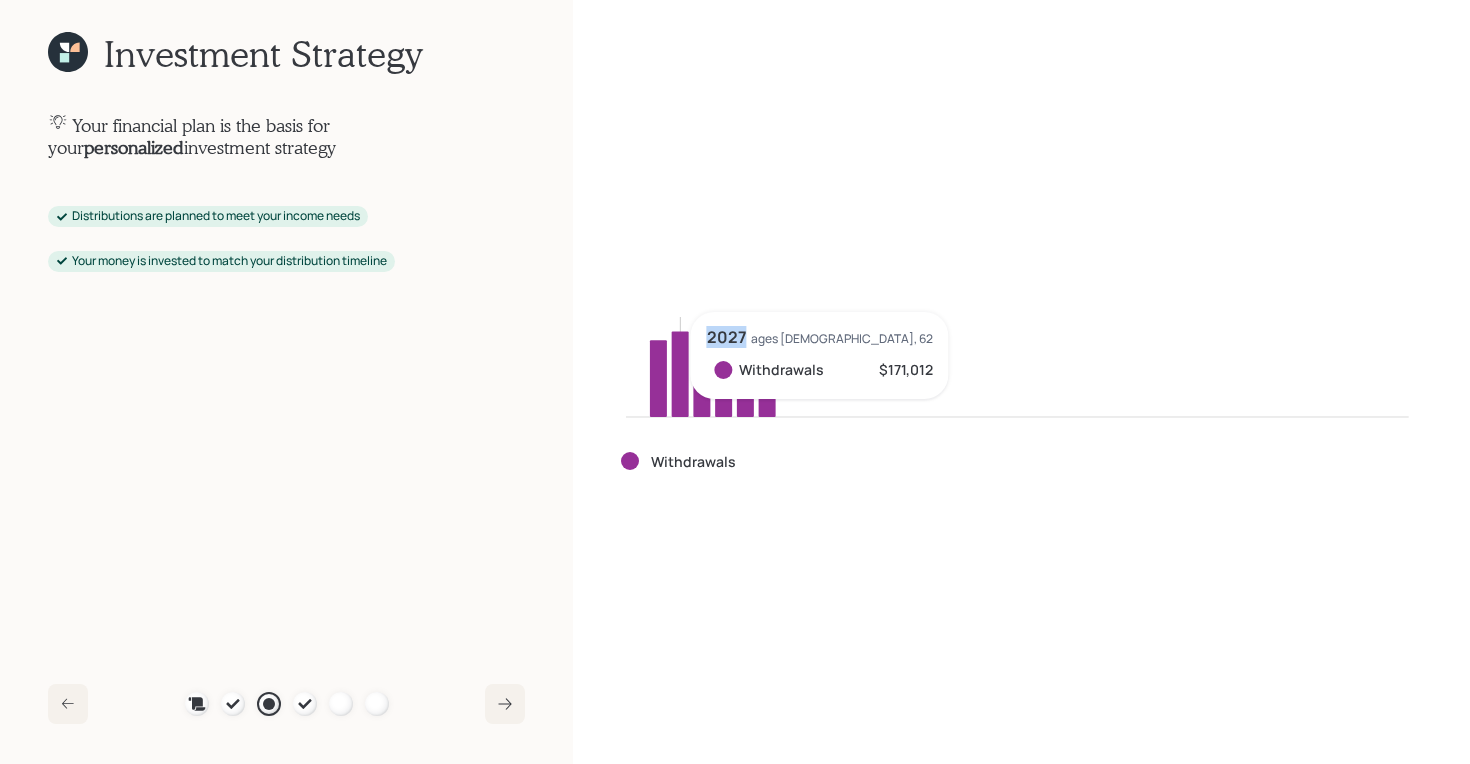 click 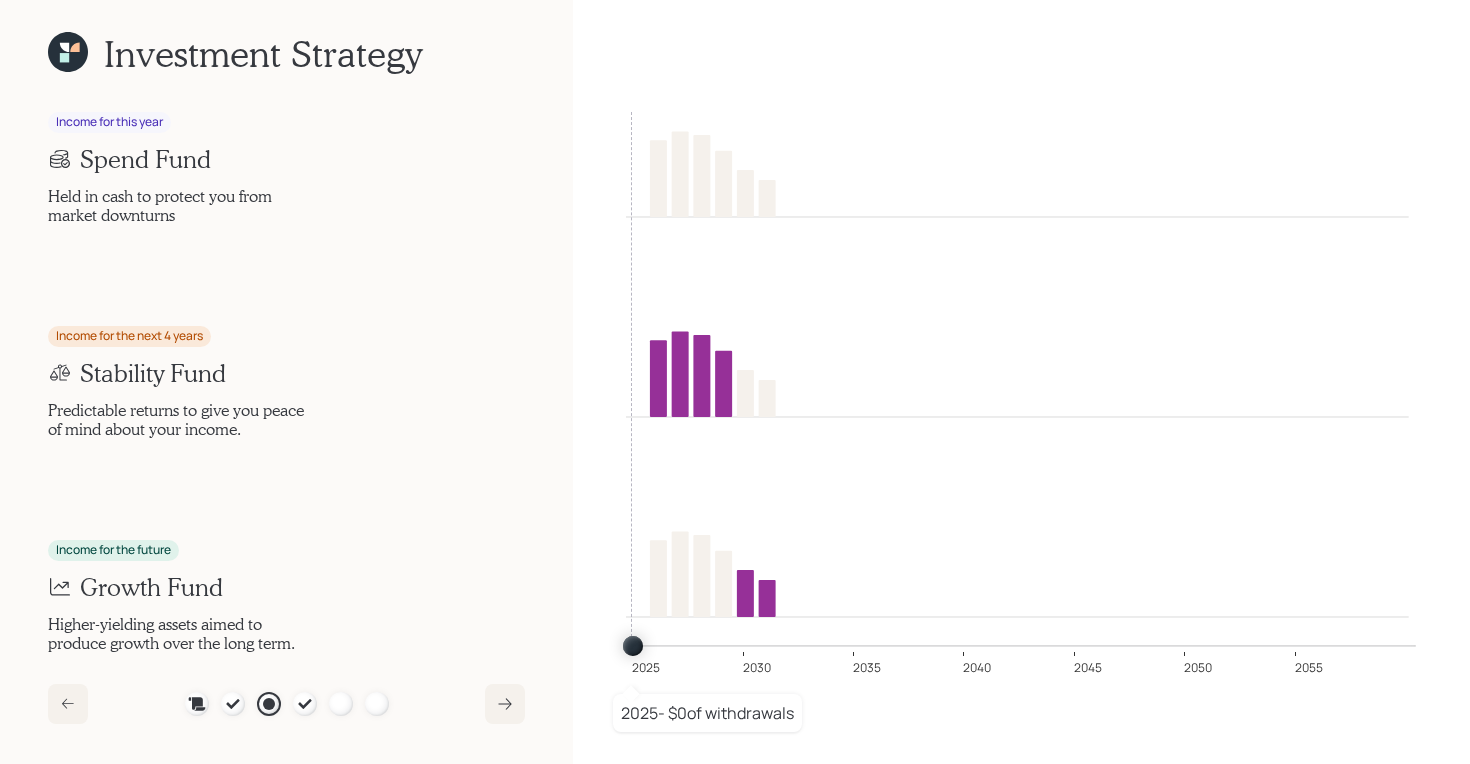 click 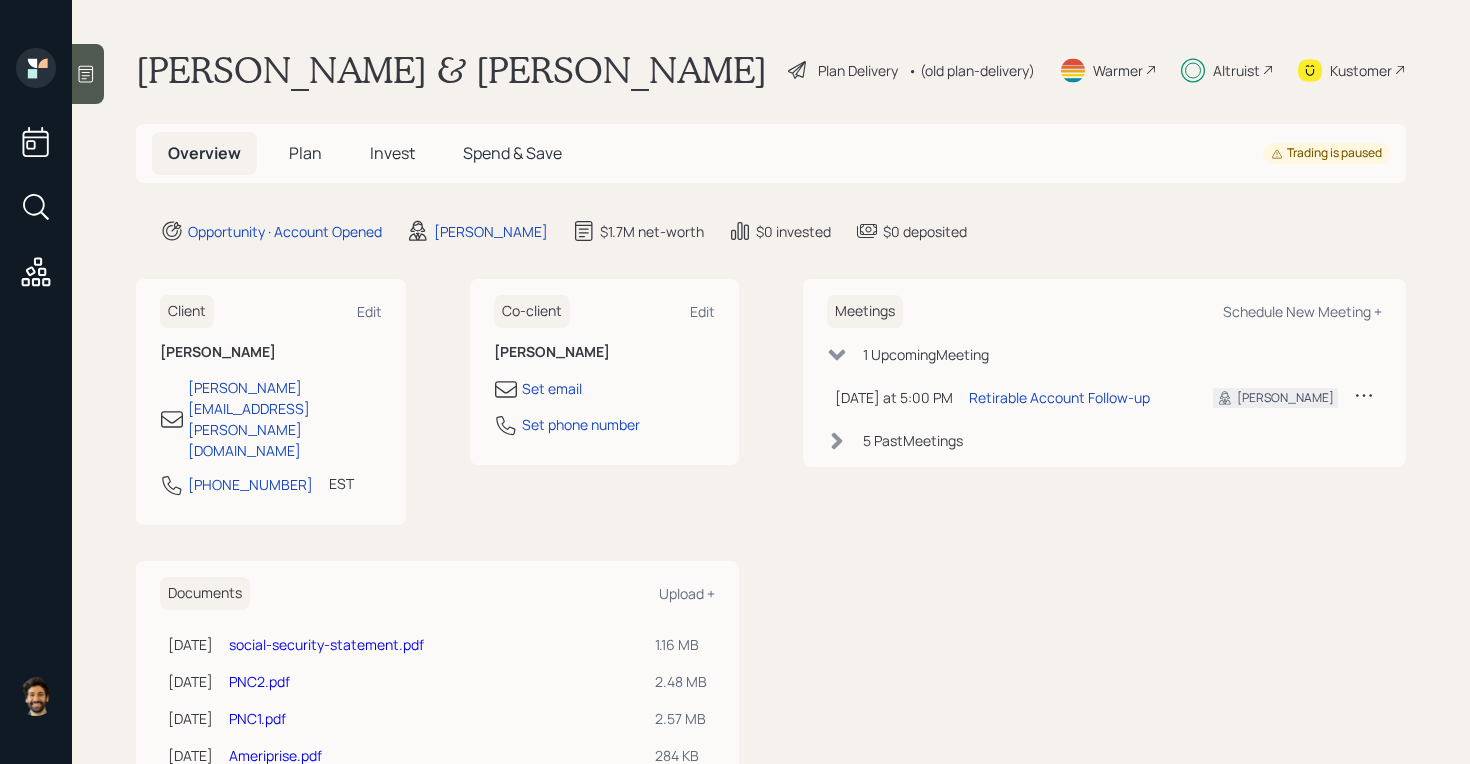 click on "Plan Delivery" at bounding box center (858, 70) 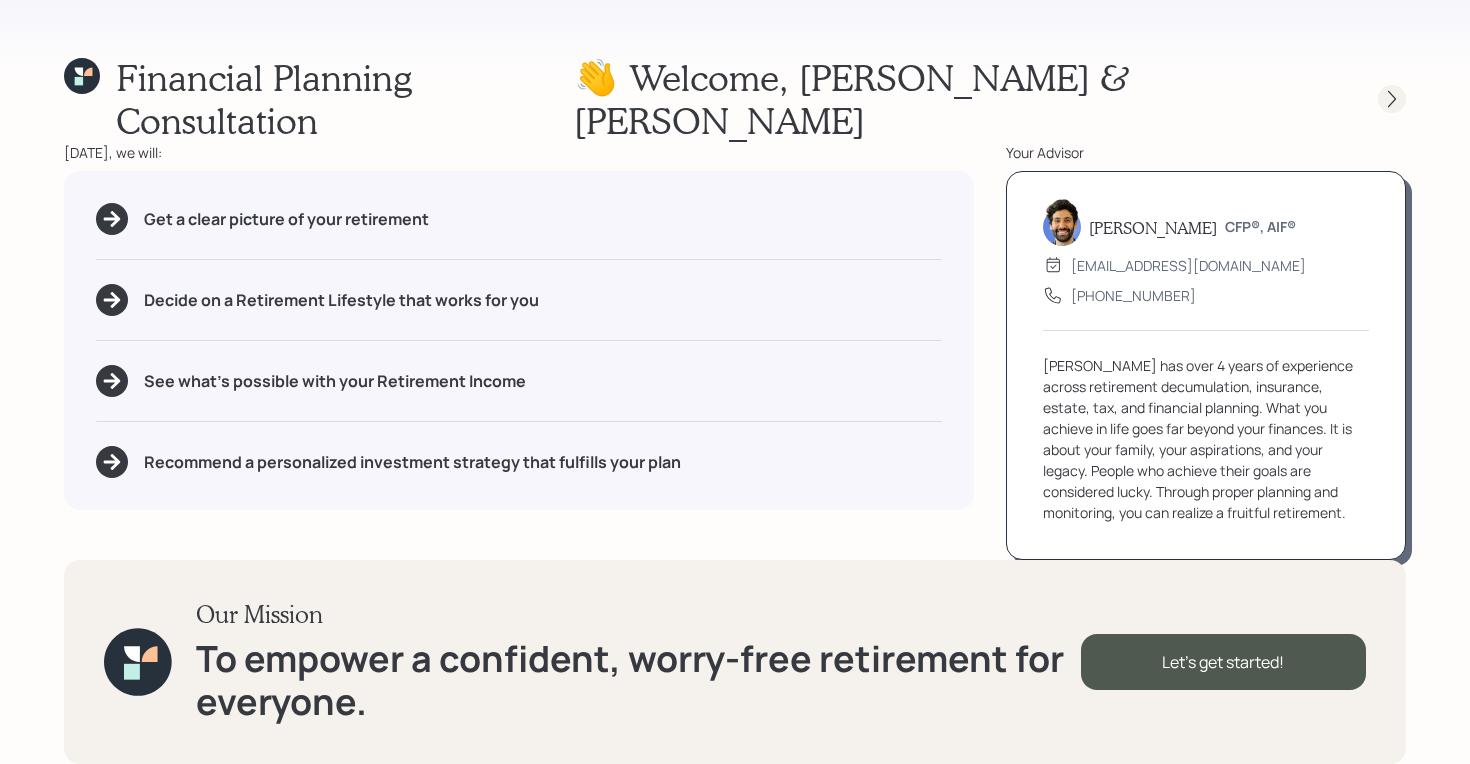 click at bounding box center [1392, 99] 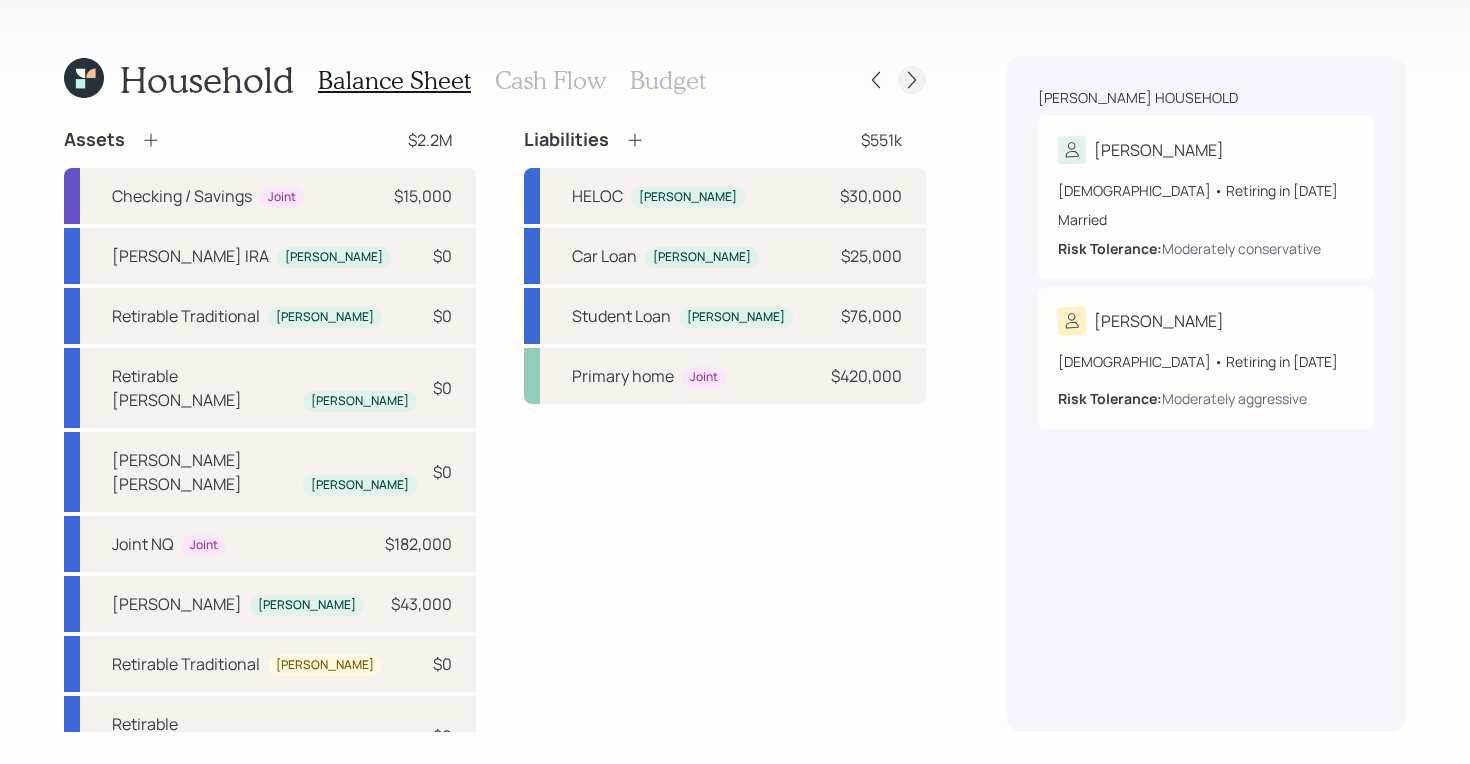 click 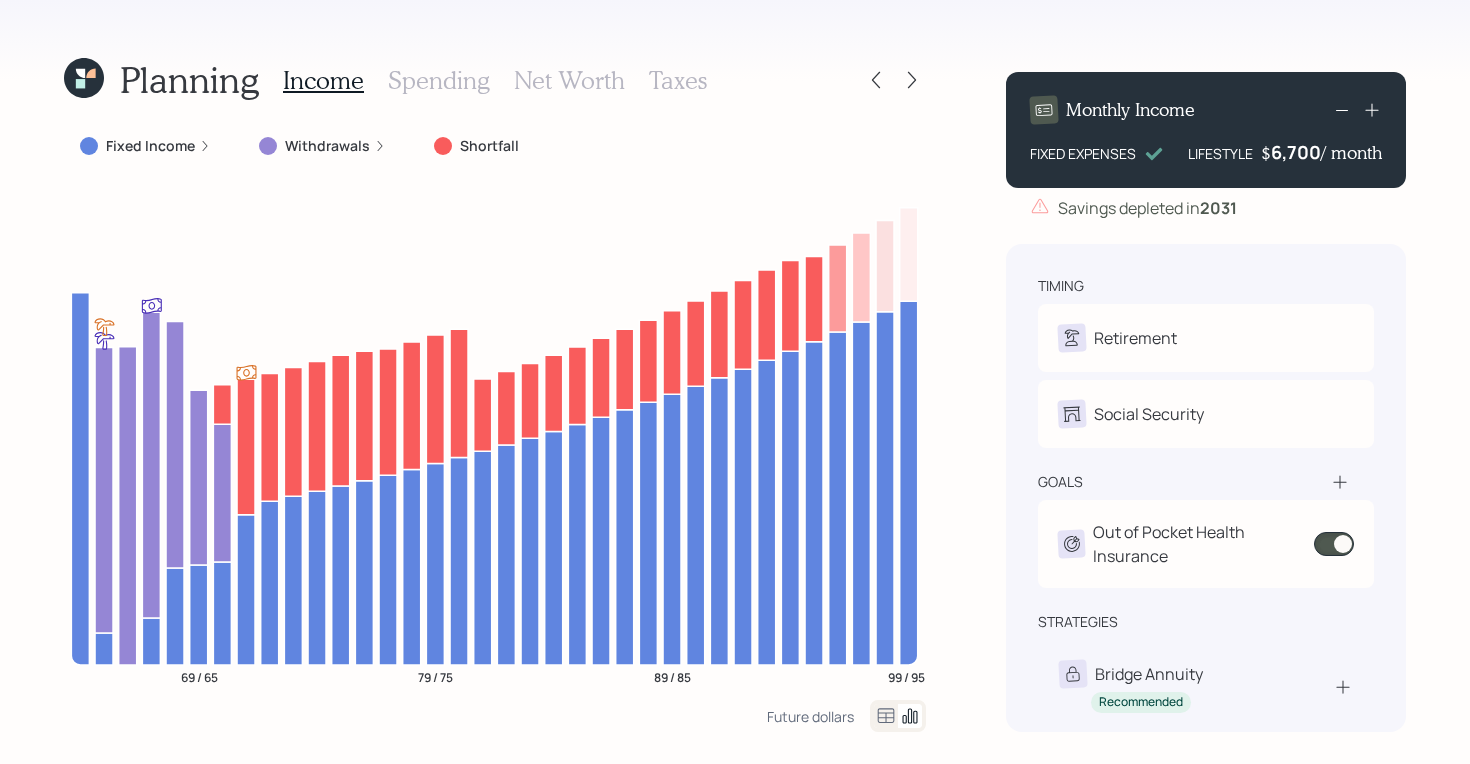 click 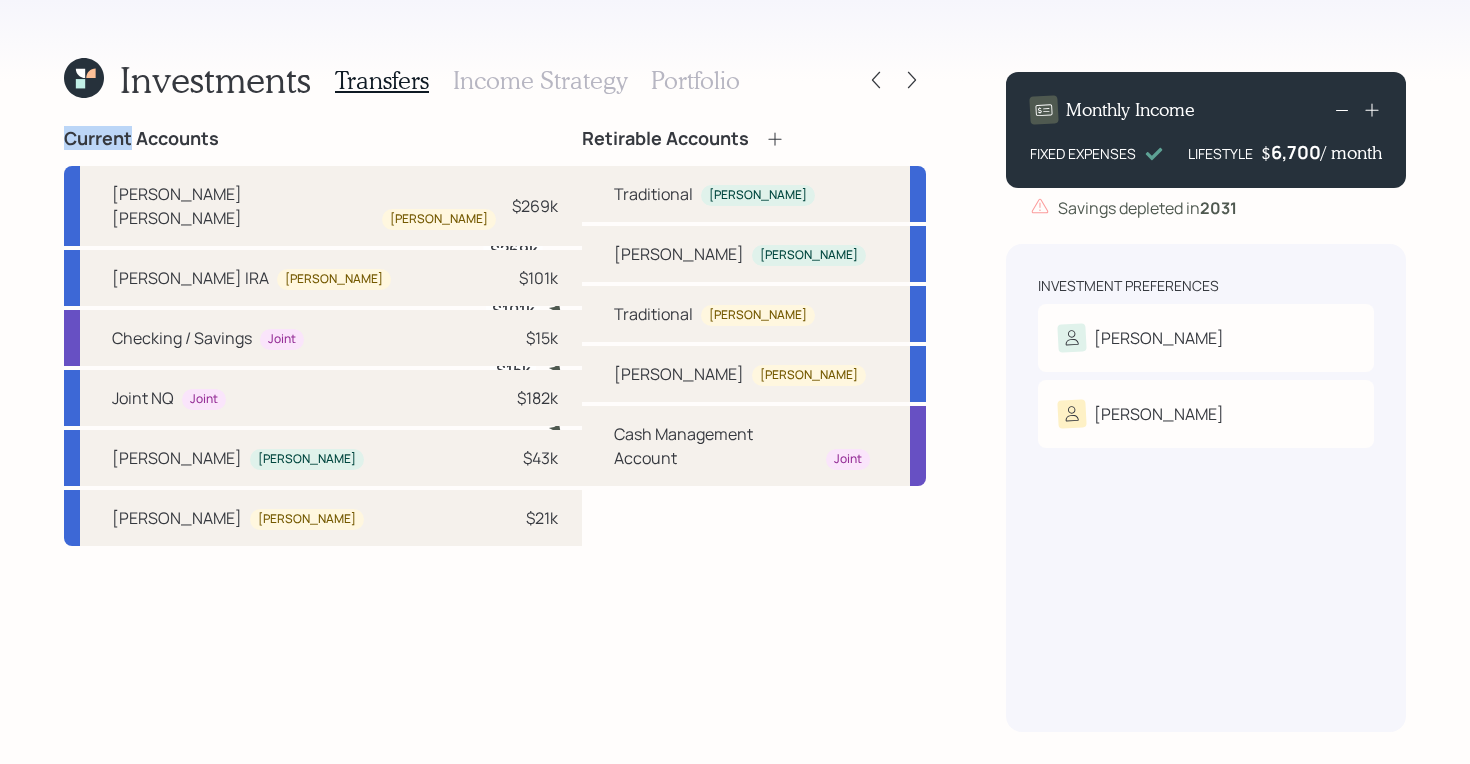 click 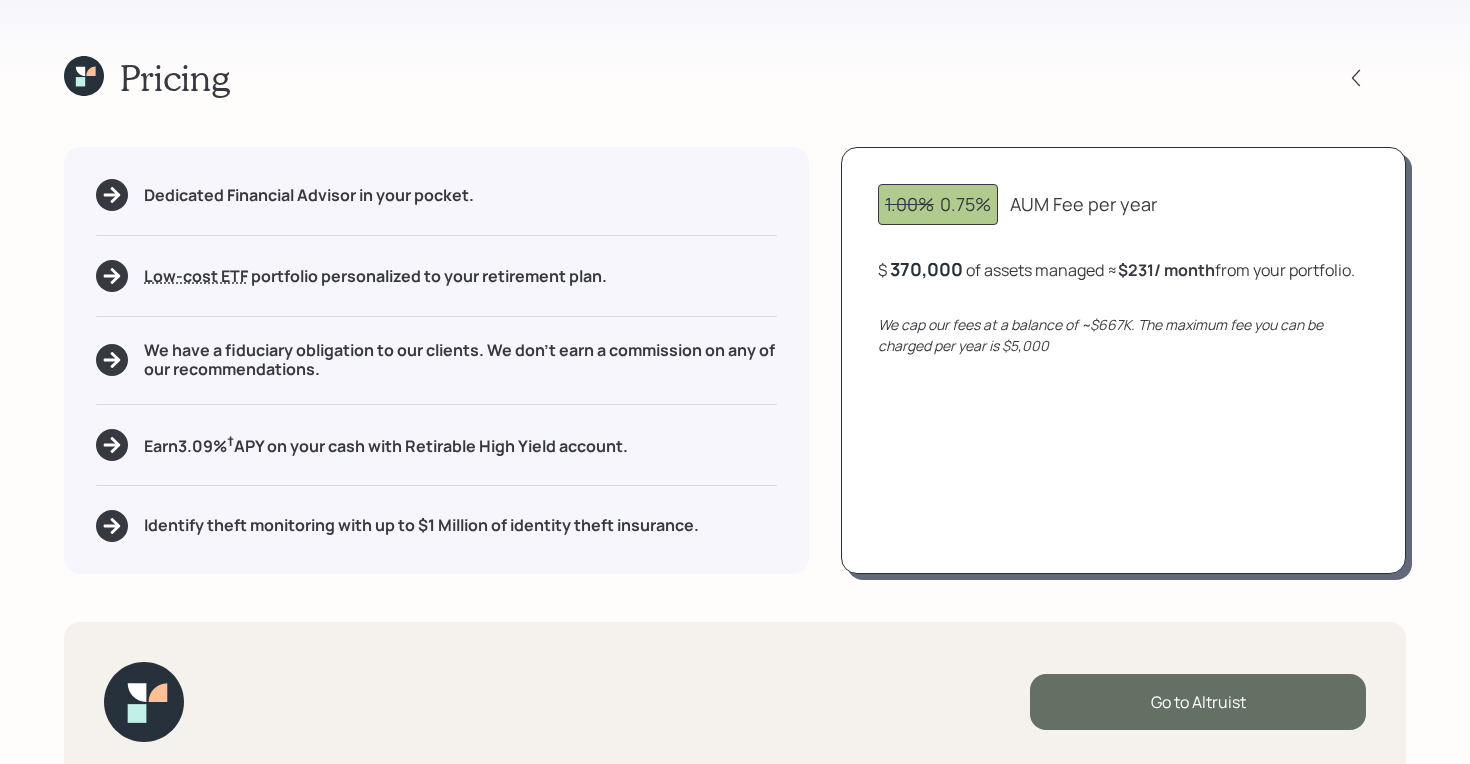 click on "Go to Altruist" at bounding box center [1198, 702] 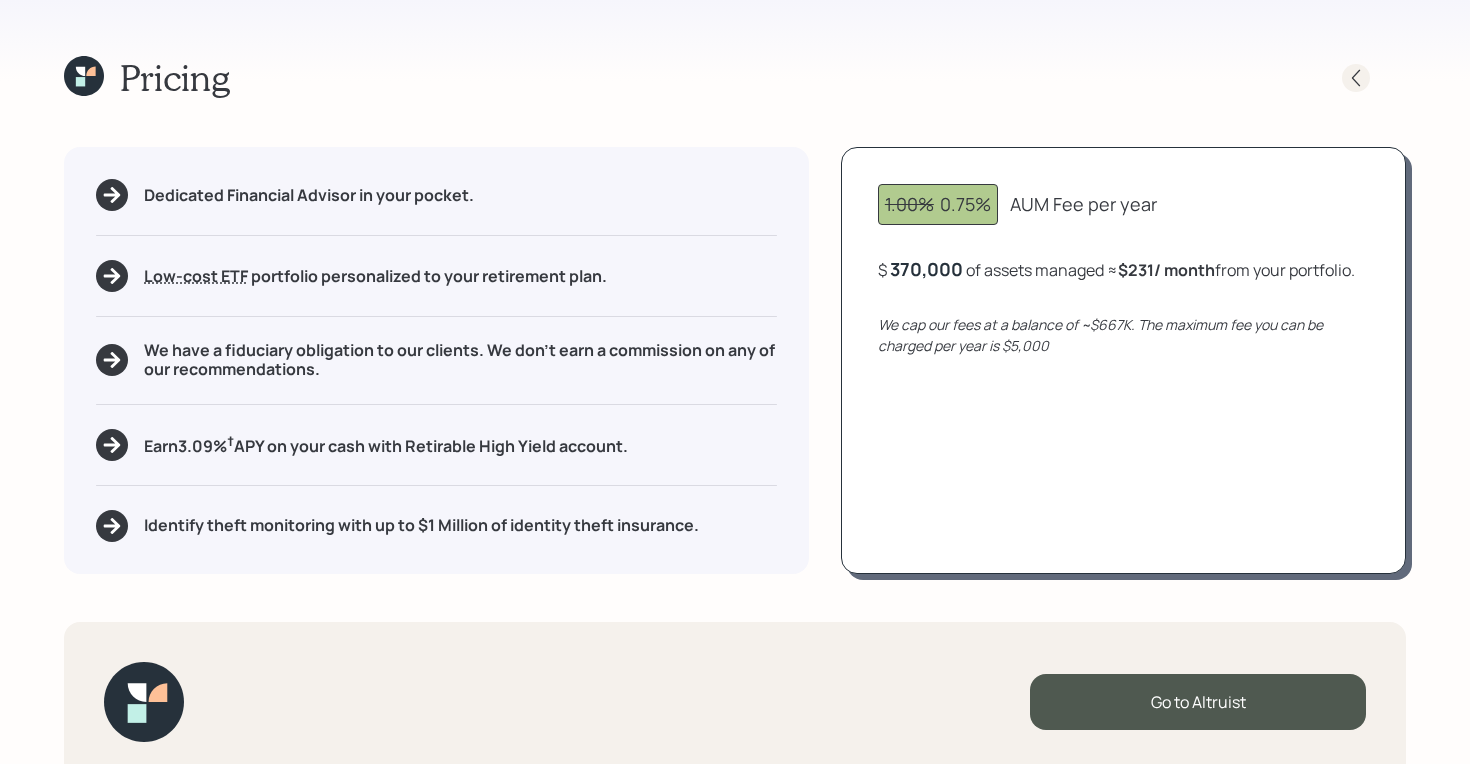 click 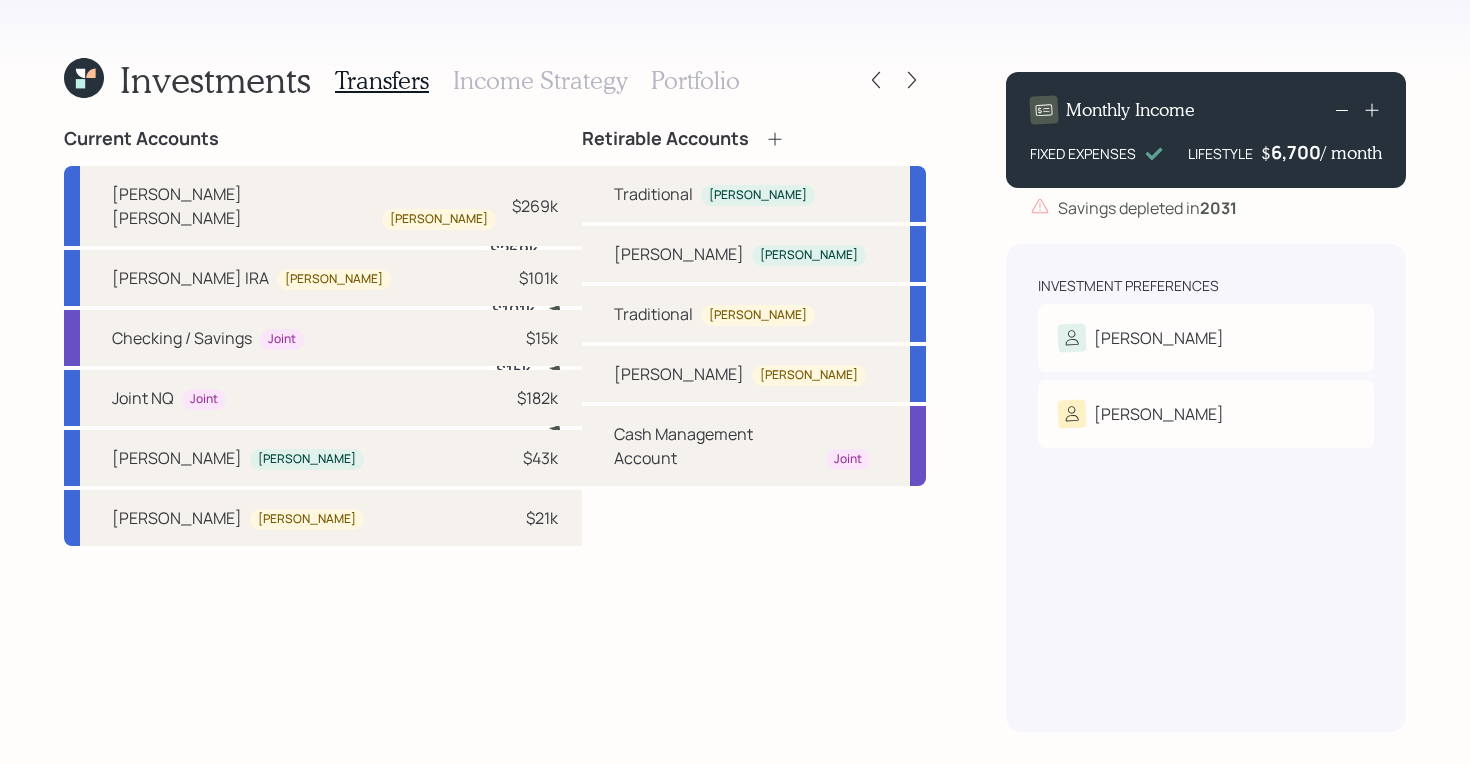 click on "Income Strategy" at bounding box center (540, 80) 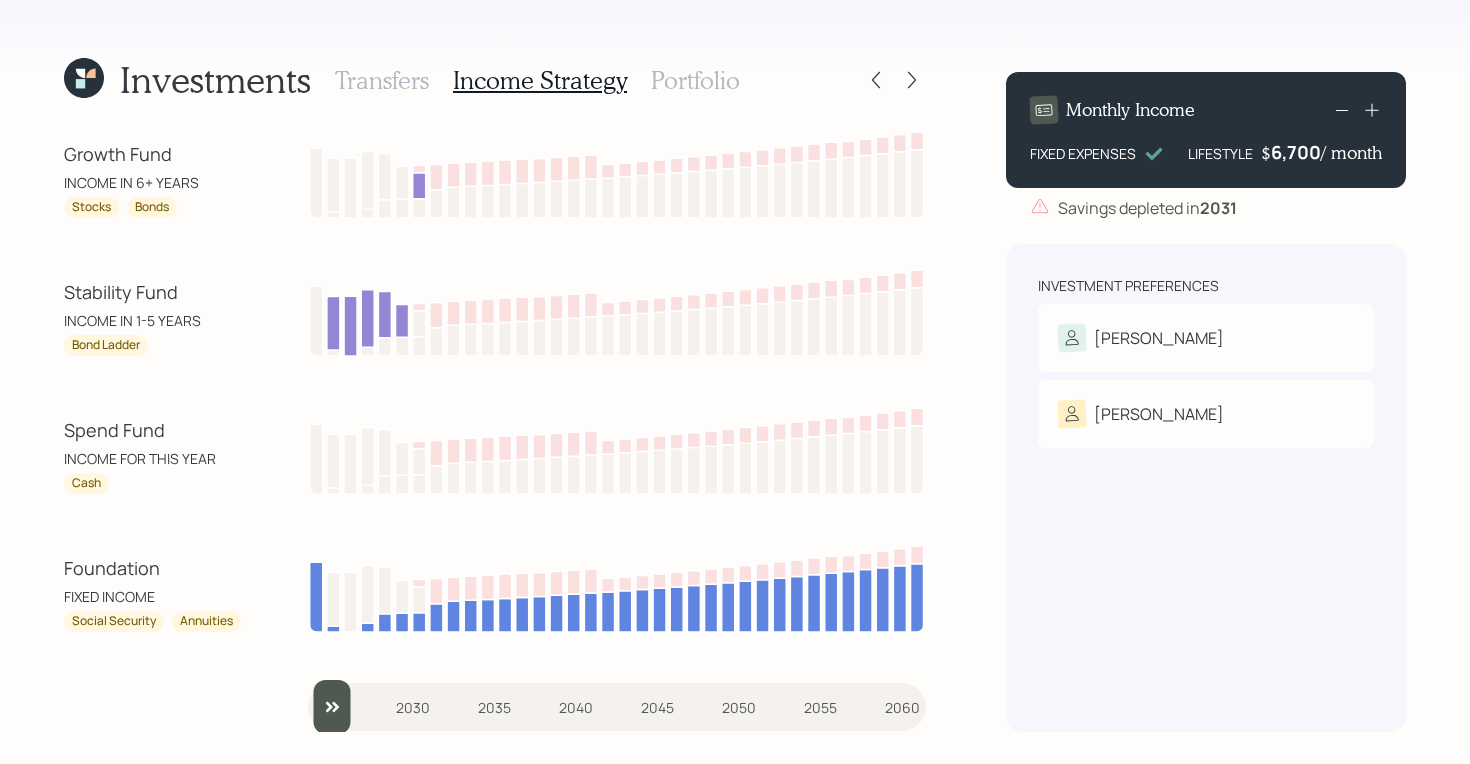 click on "Portfolio" at bounding box center (695, 80) 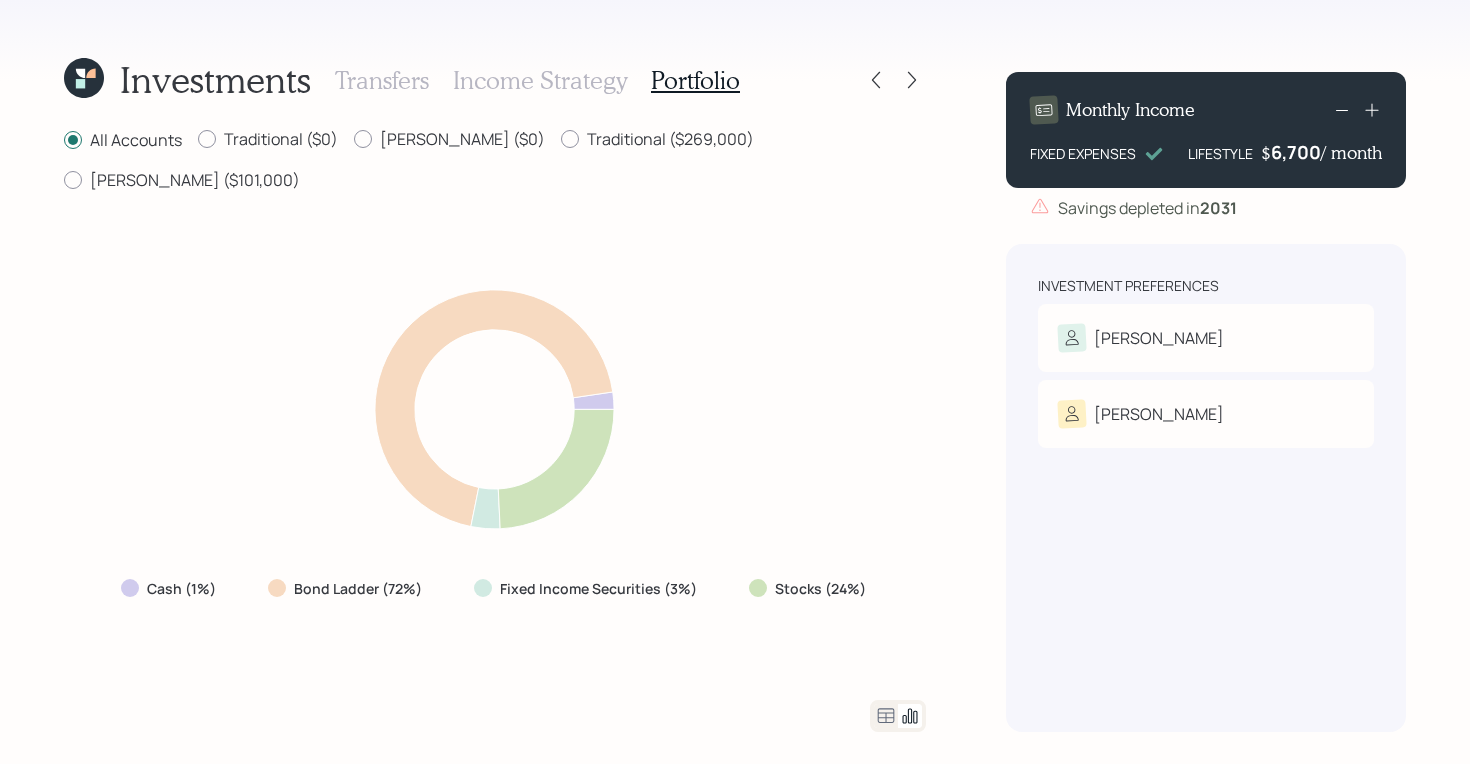 click on "Income Strategy" at bounding box center (540, 80) 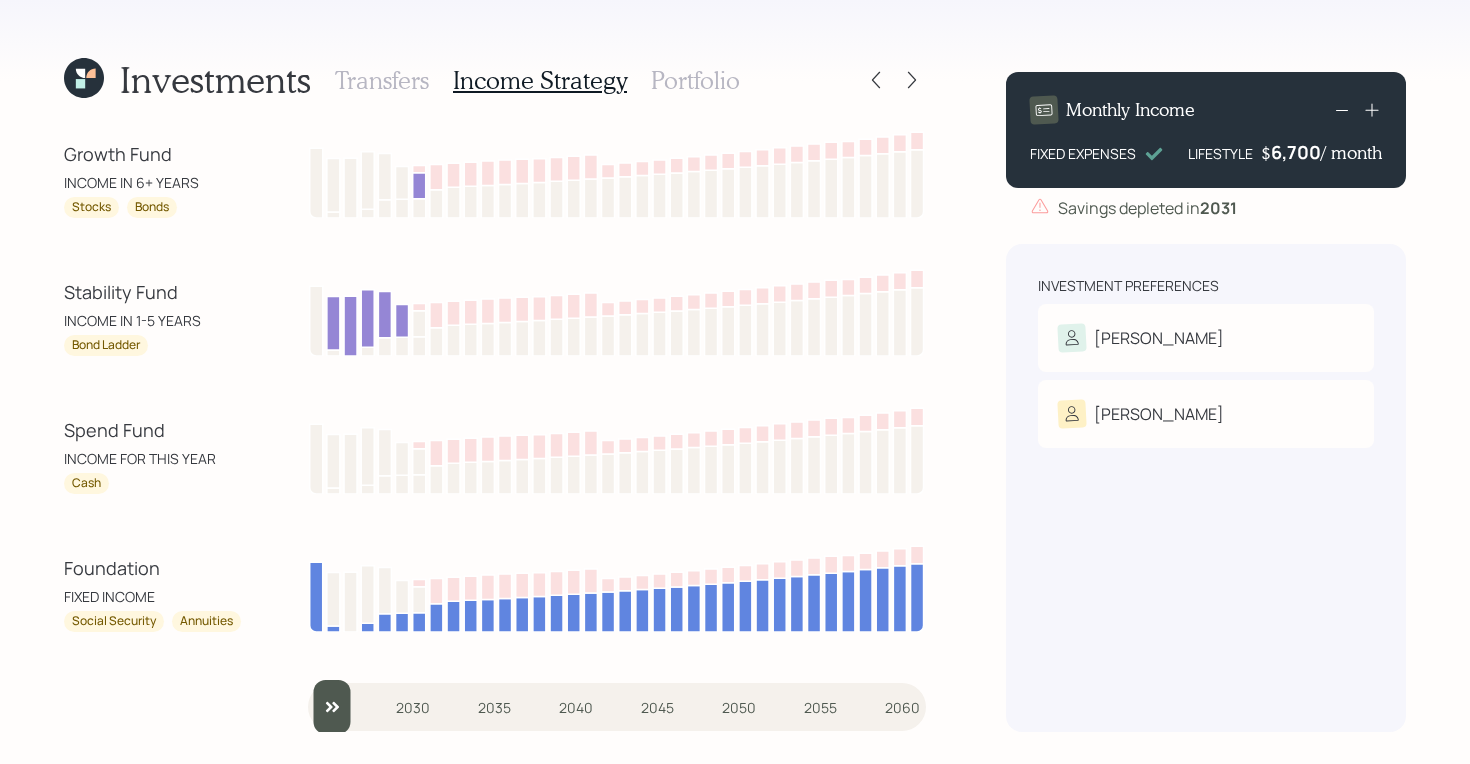 click on "Portfolio" at bounding box center [695, 80] 